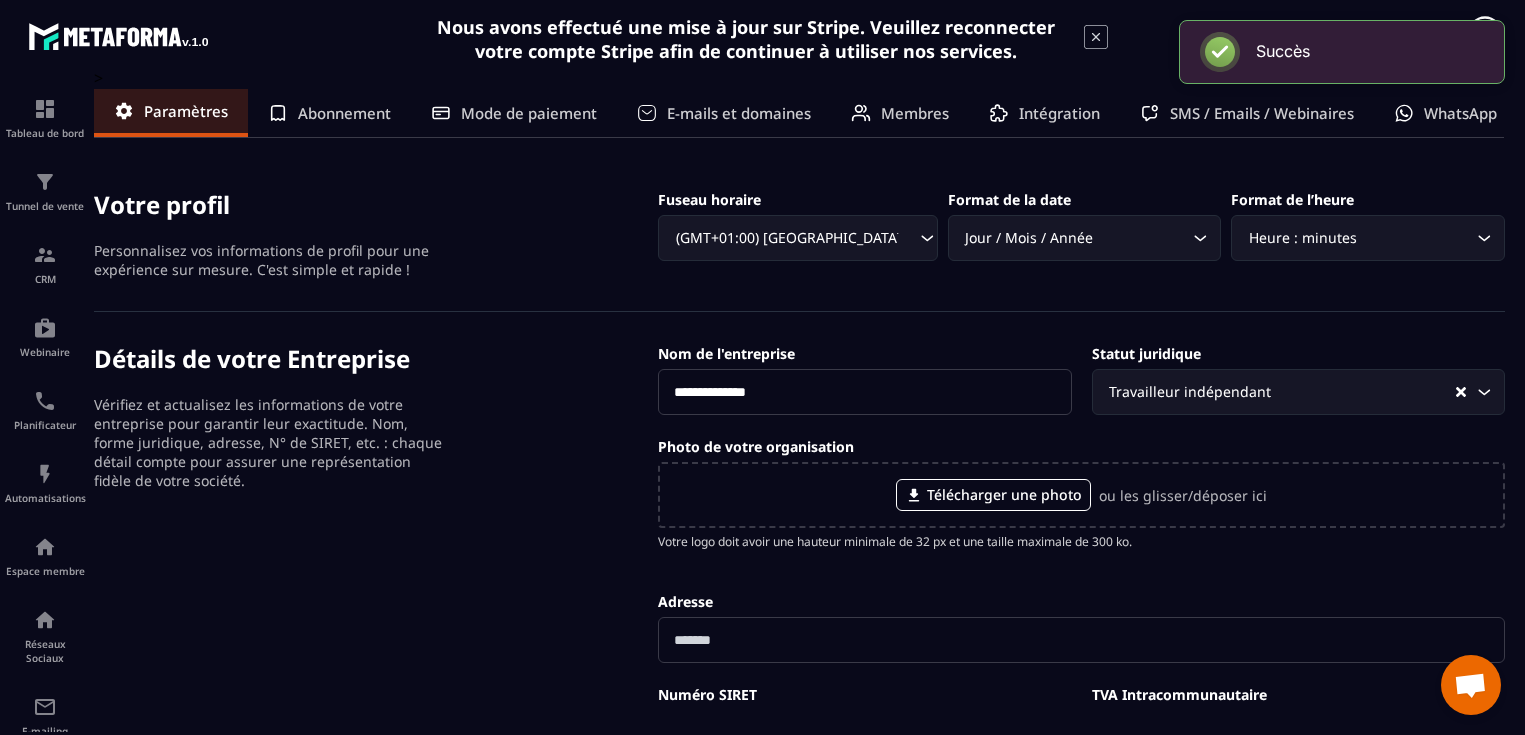 scroll, scrollTop: 0, scrollLeft: 0, axis: both 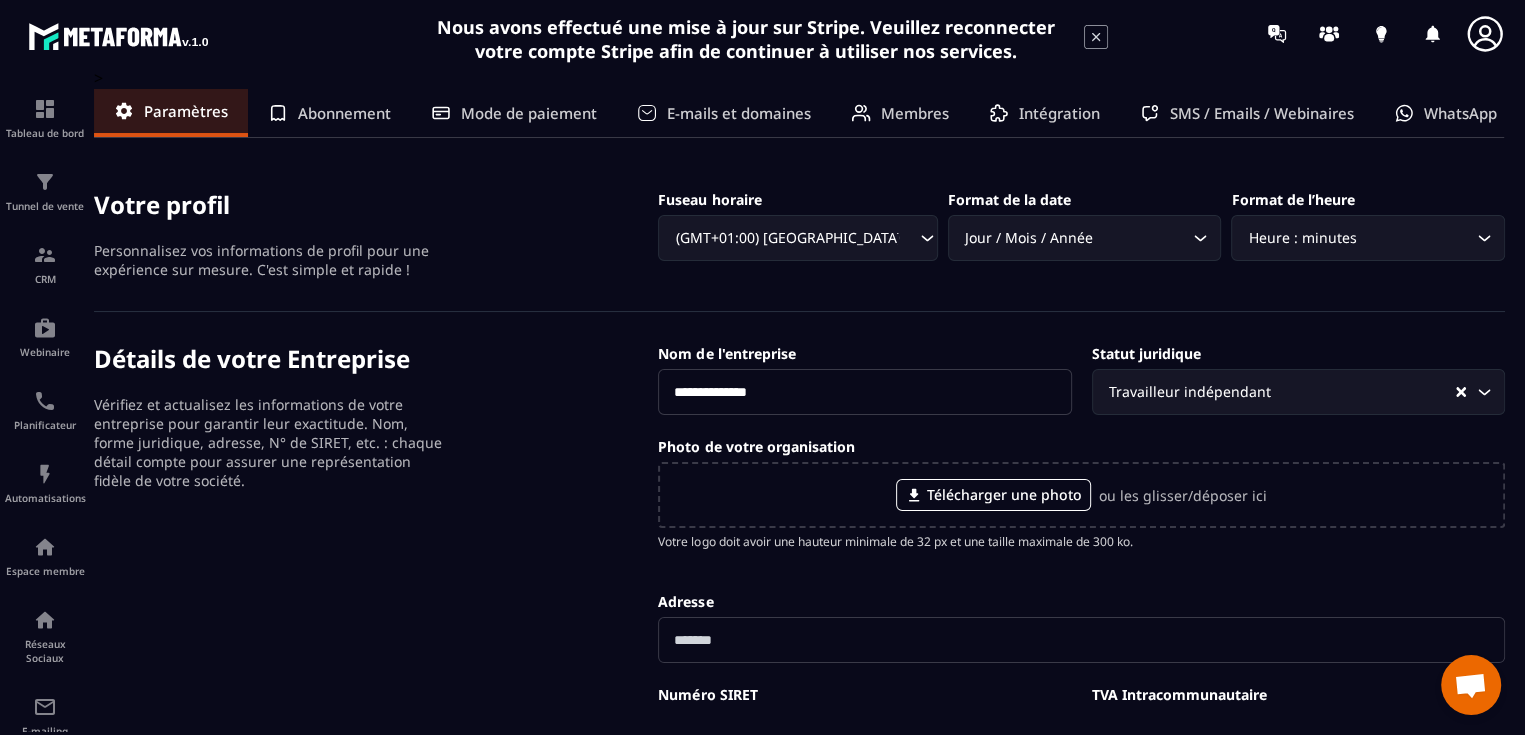 click on "Abonnement" at bounding box center (344, 113) 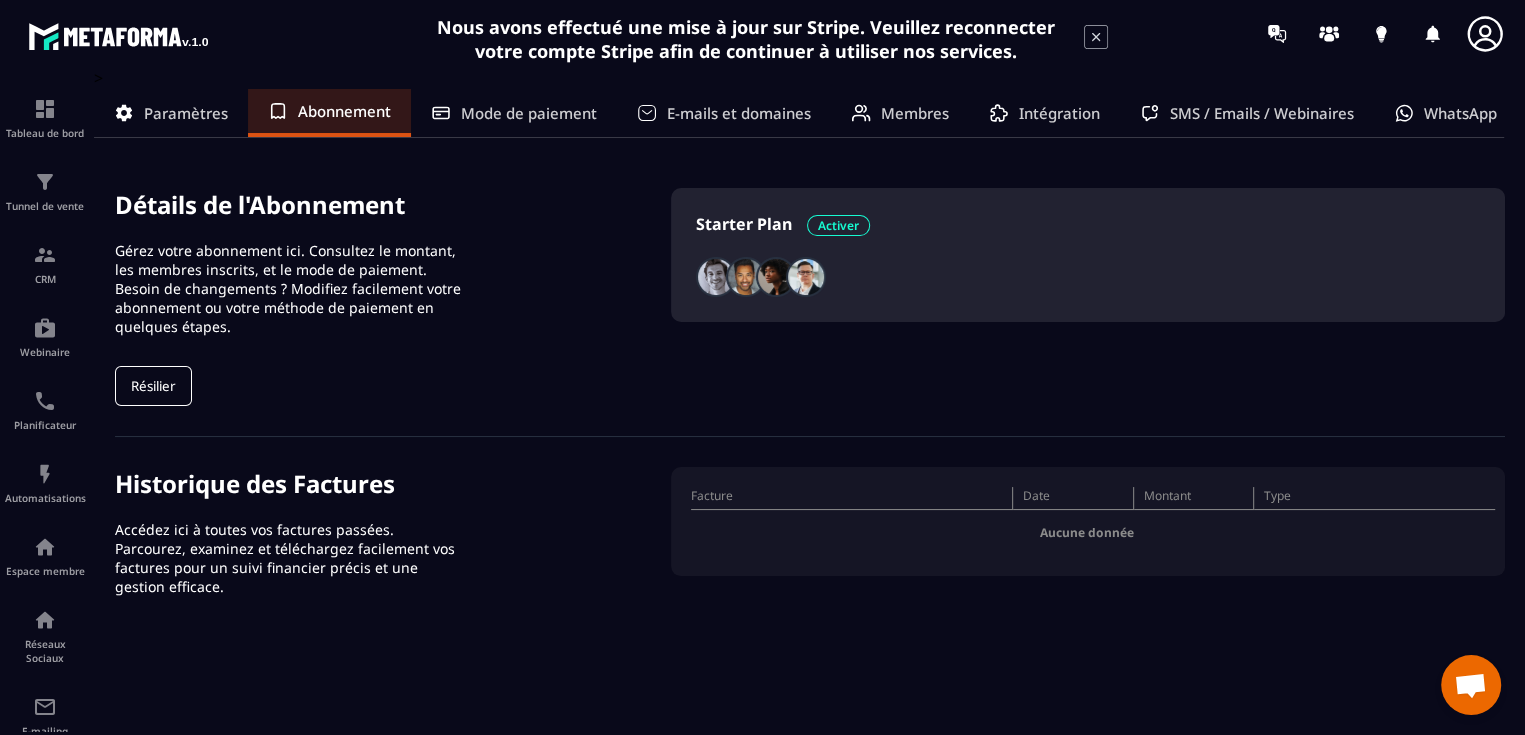 click on "Résilier" 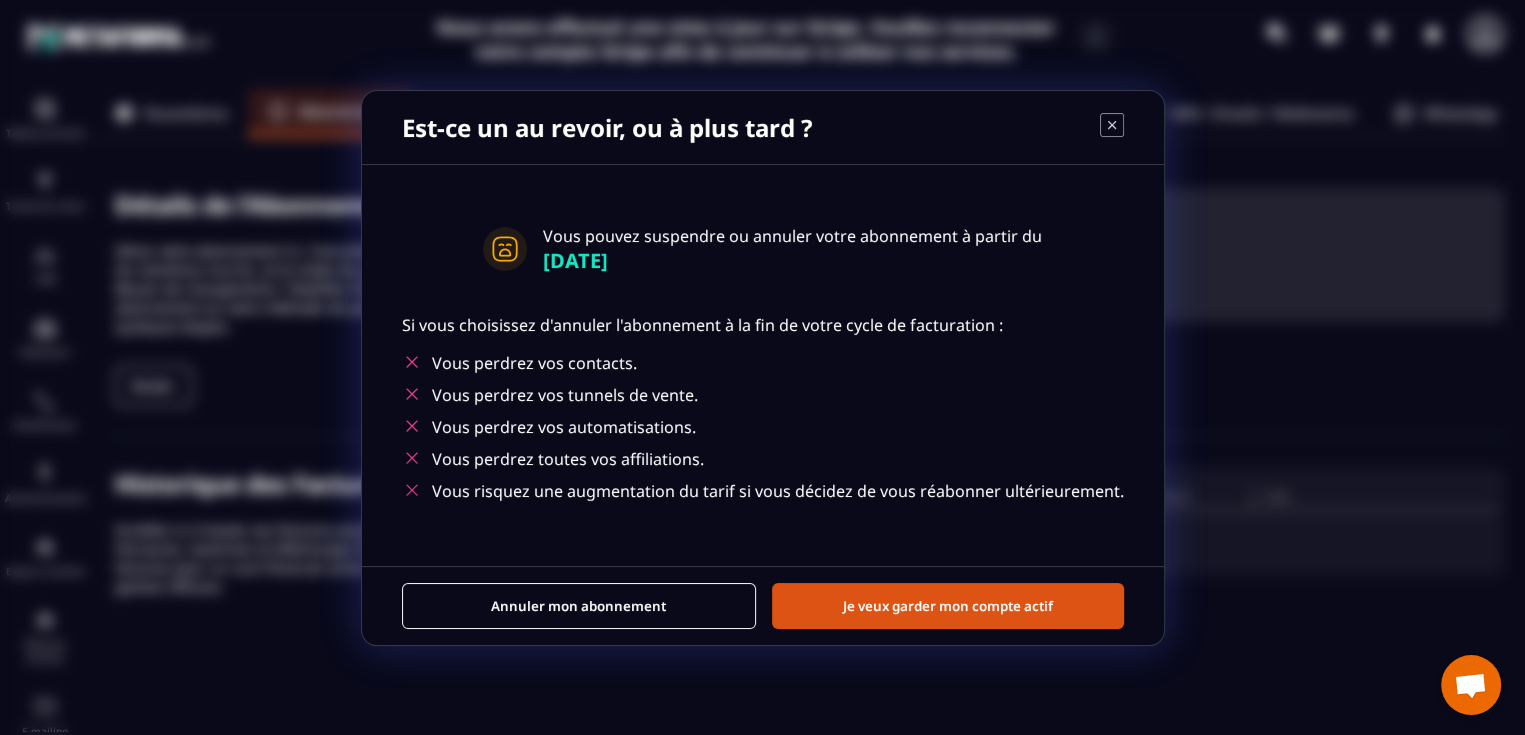 click 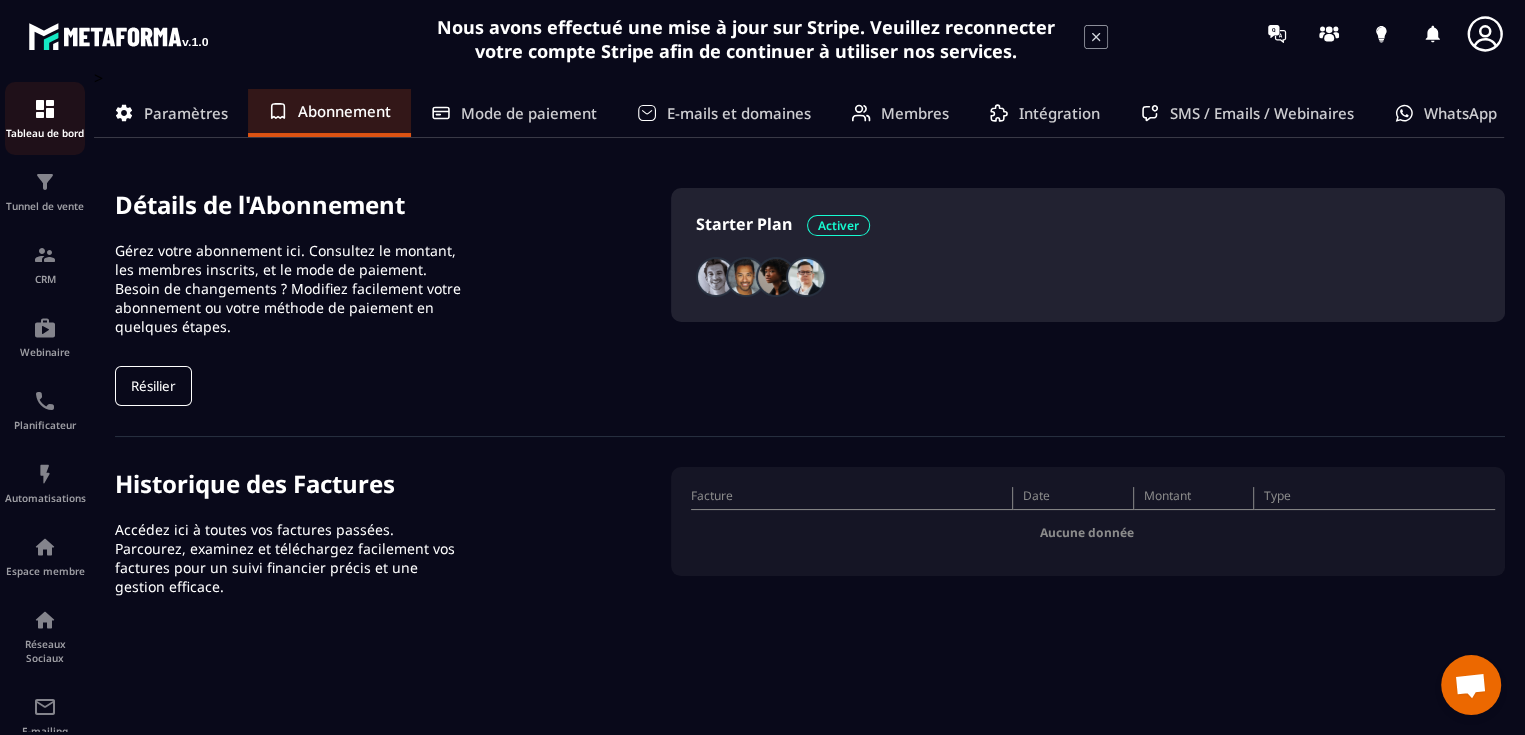 click at bounding box center [45, 109] 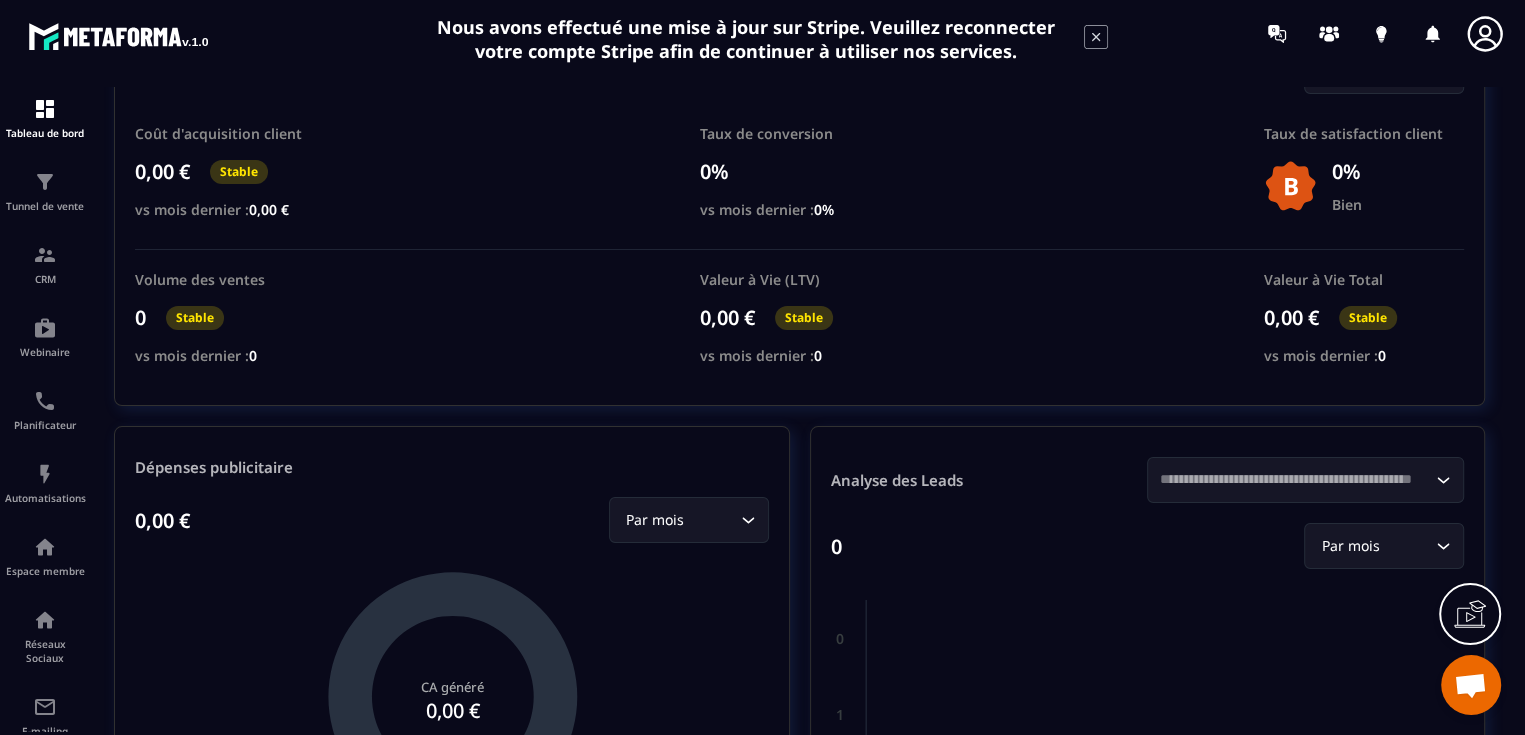 scroll, scrollTop: 0, scrollLeft: 0, axis: both 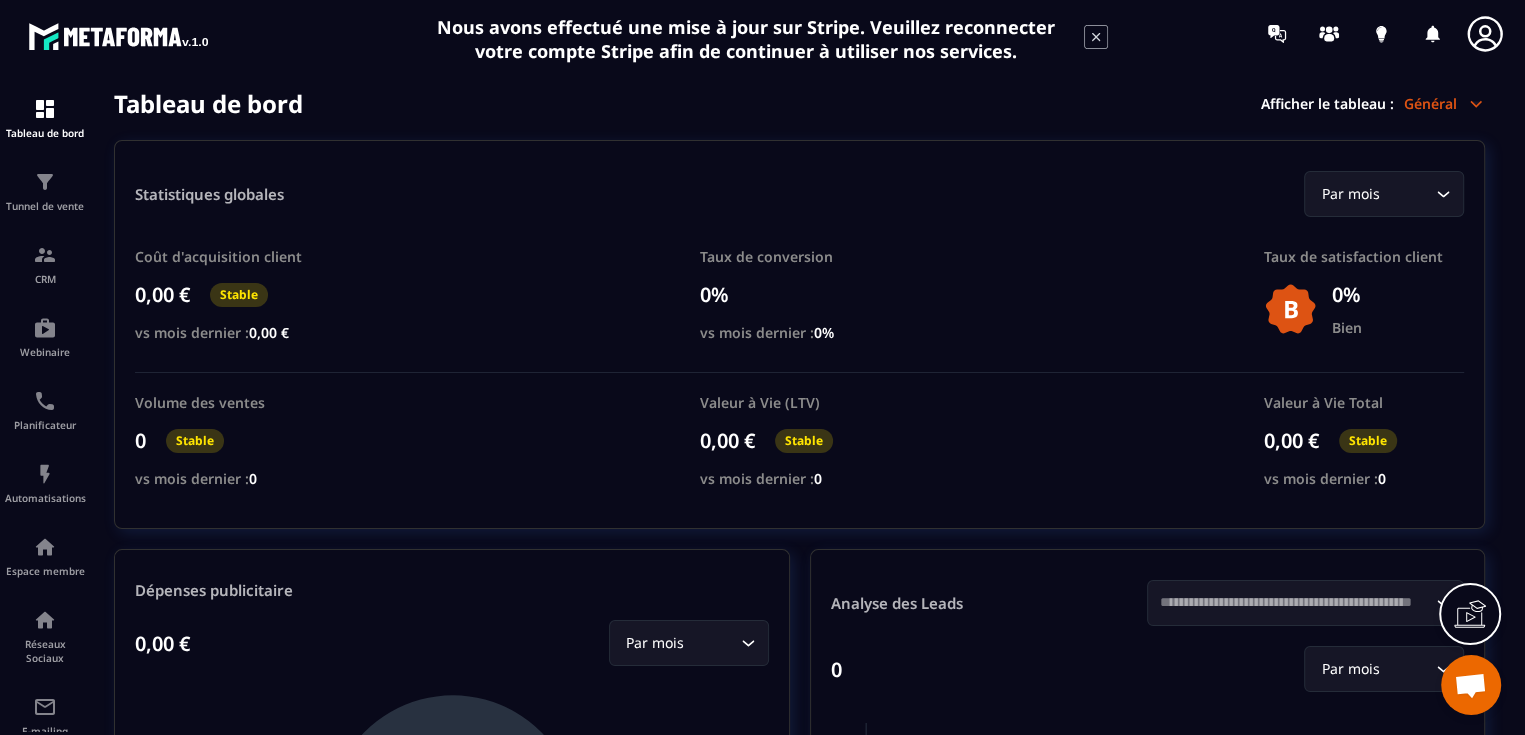 click 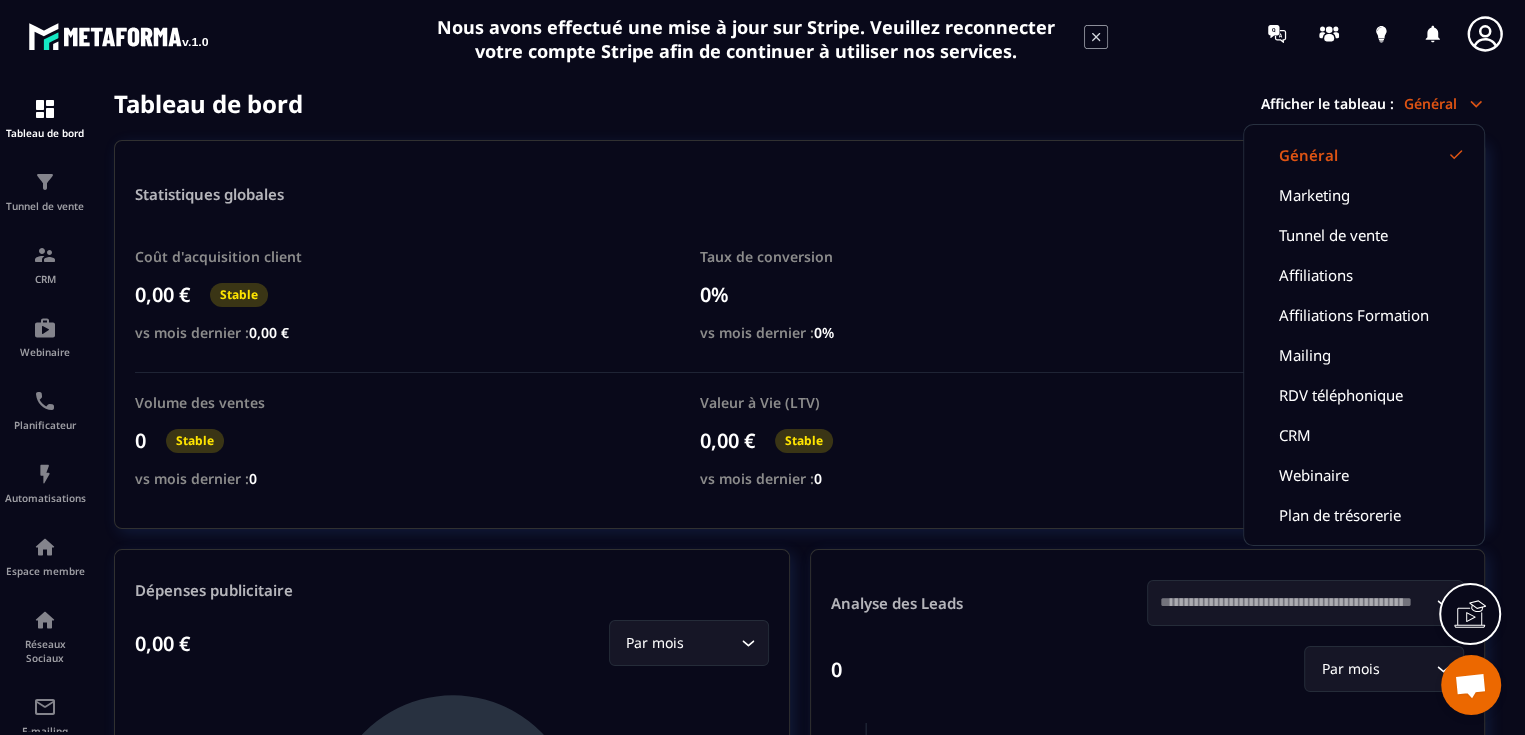 click 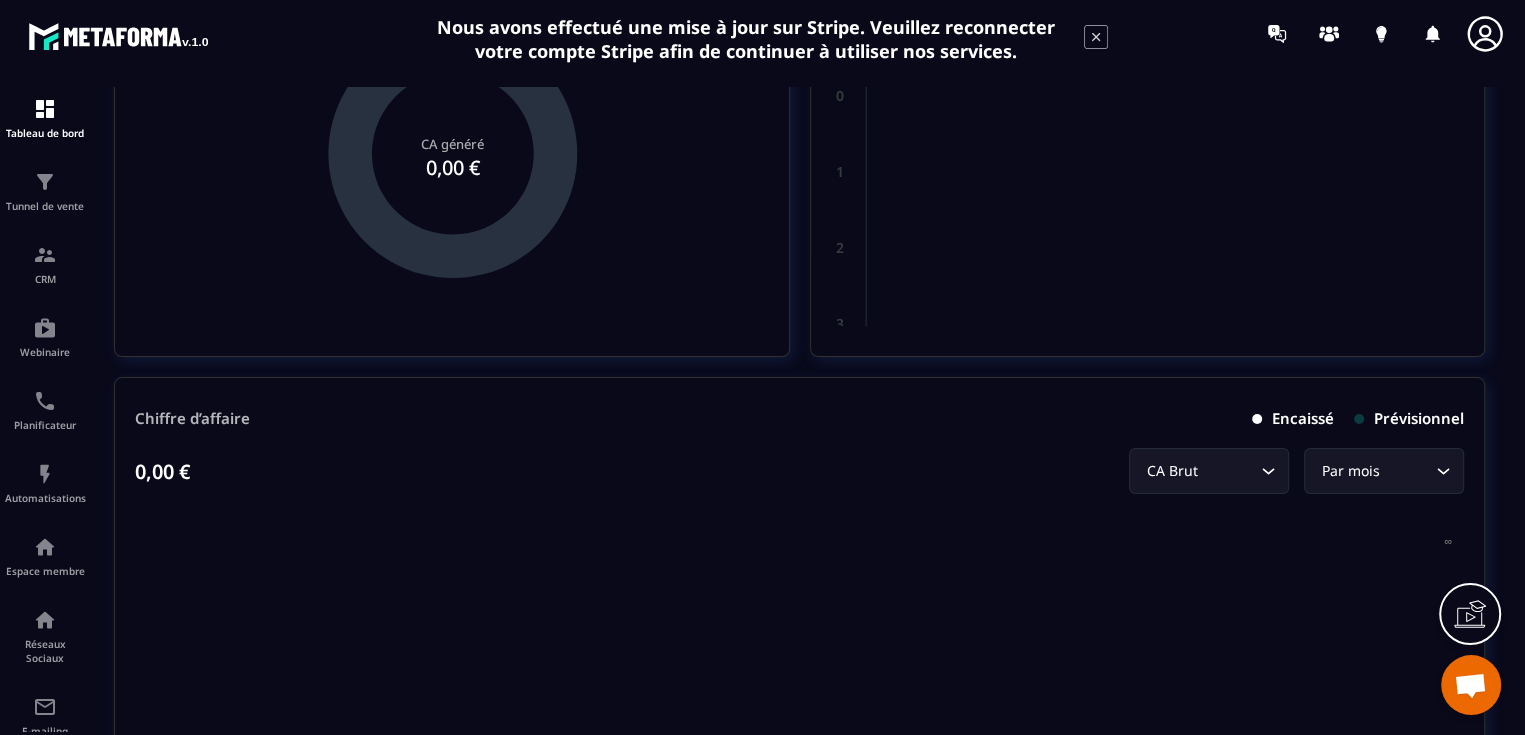 scroll, scrollTop: 800, scrollLeft: 0, axis: vertical 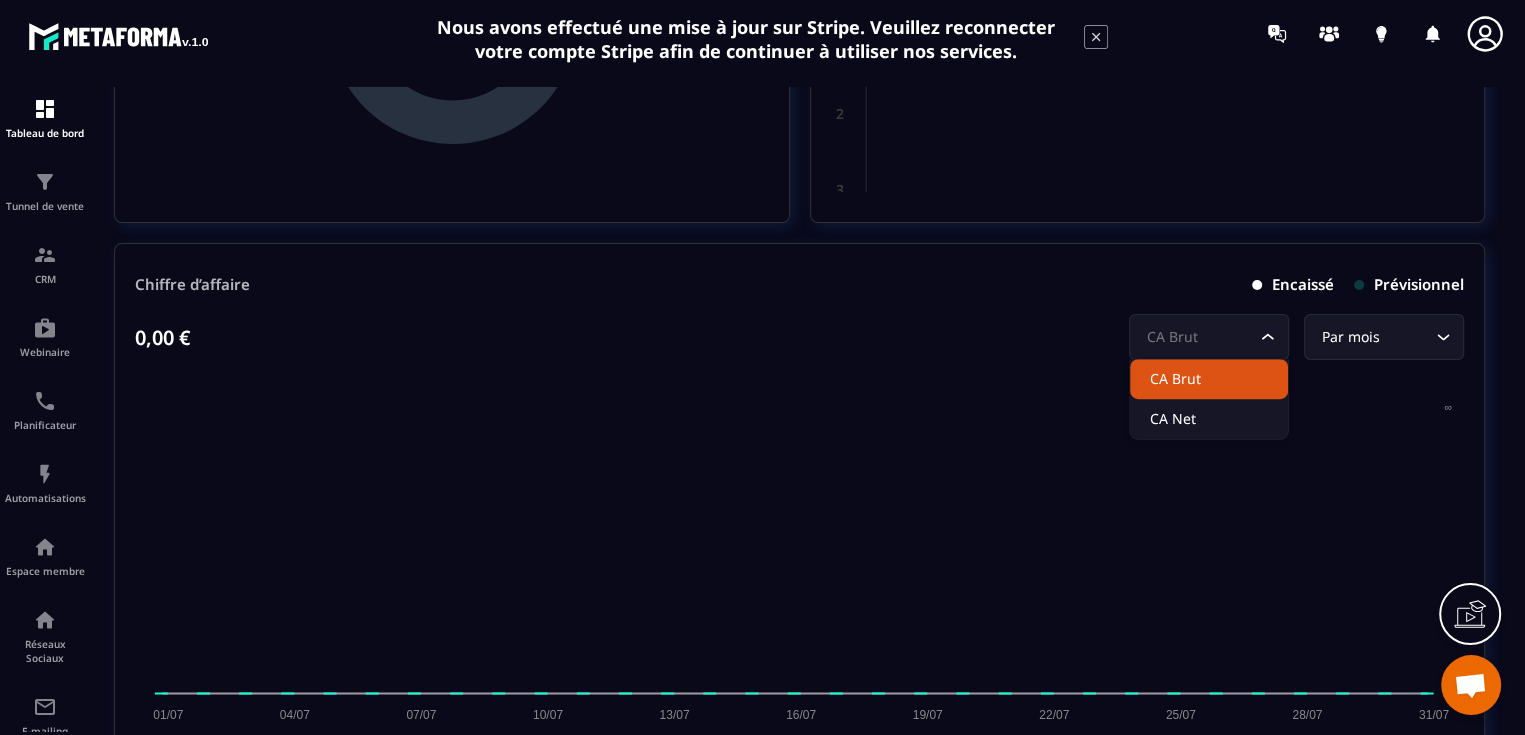 click 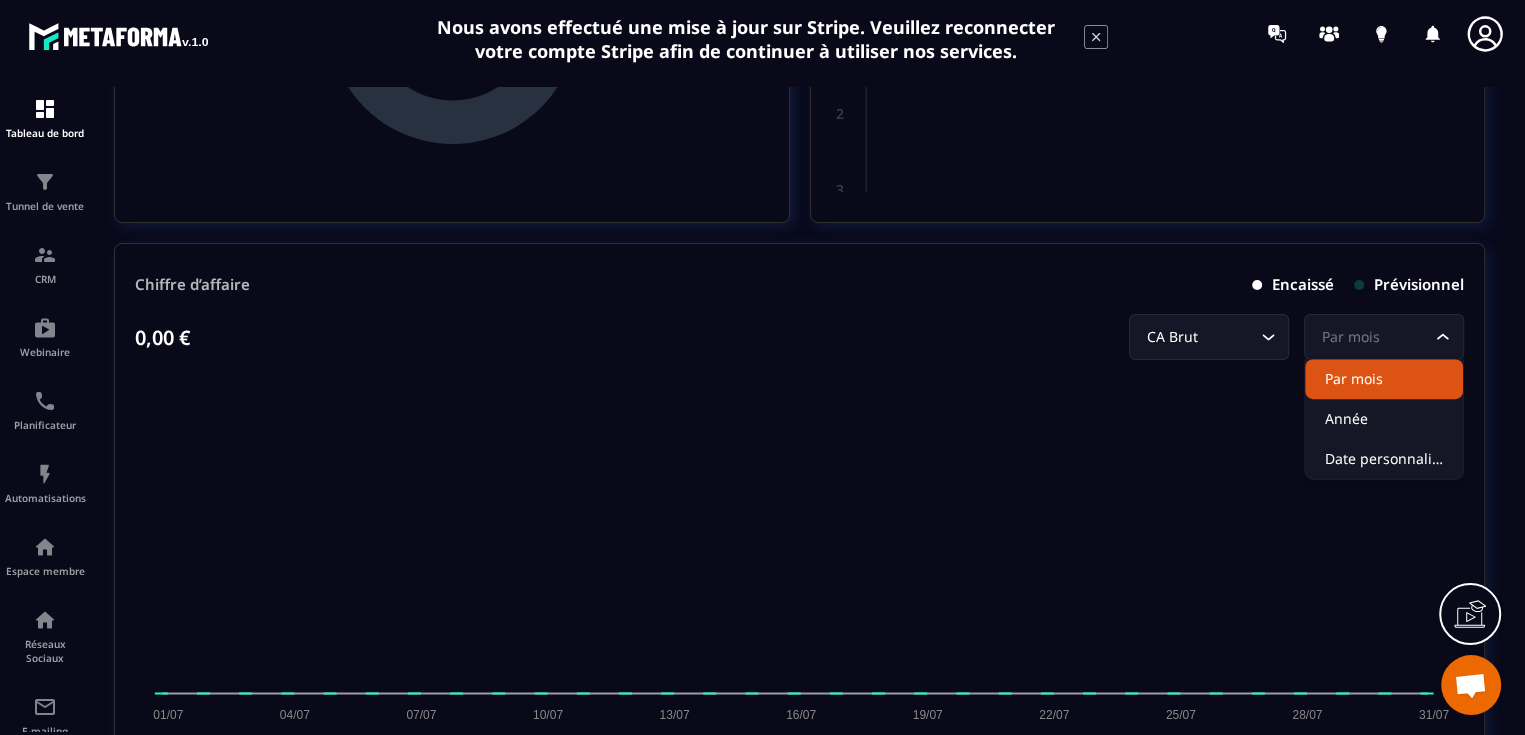 click on "Par mois" at bounding box center (1374, 337) 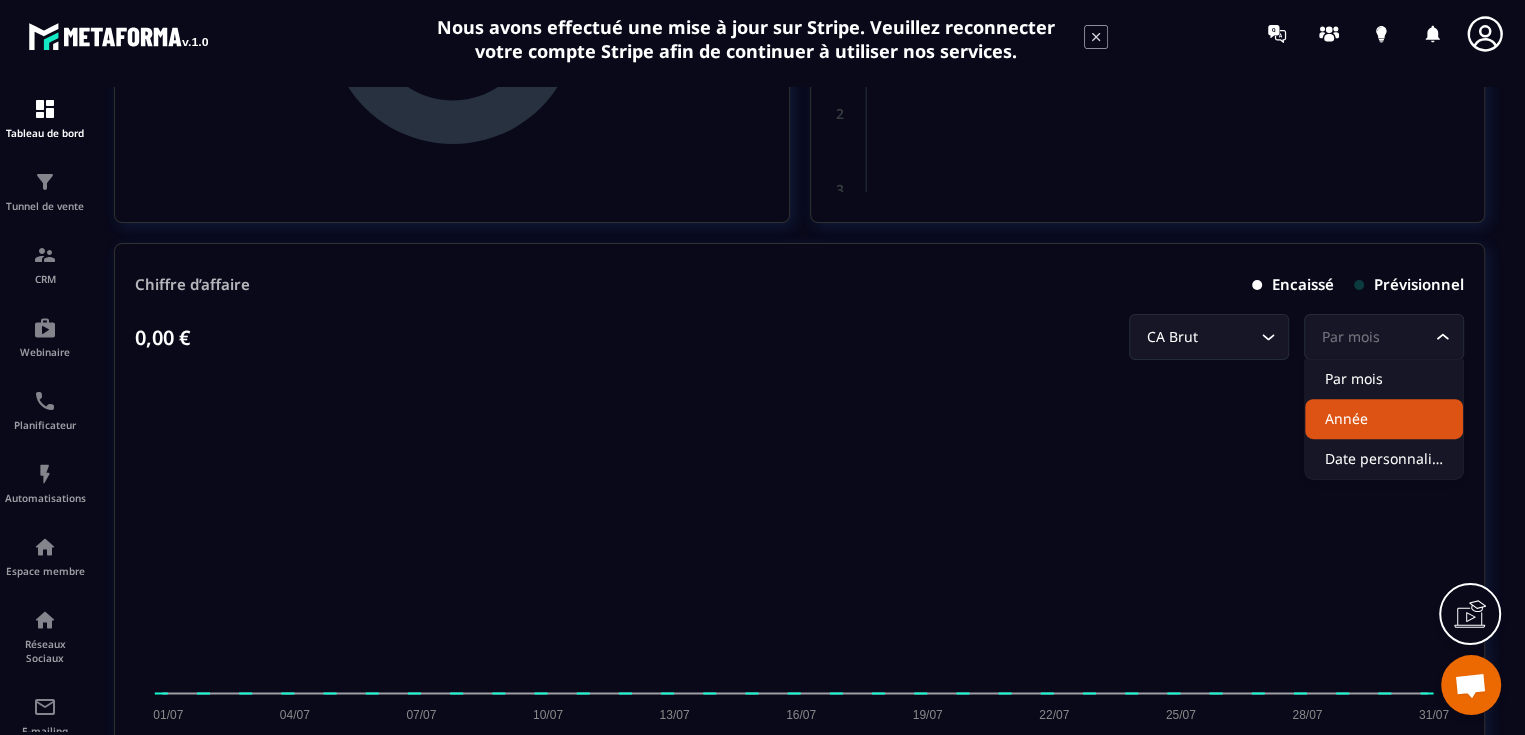click 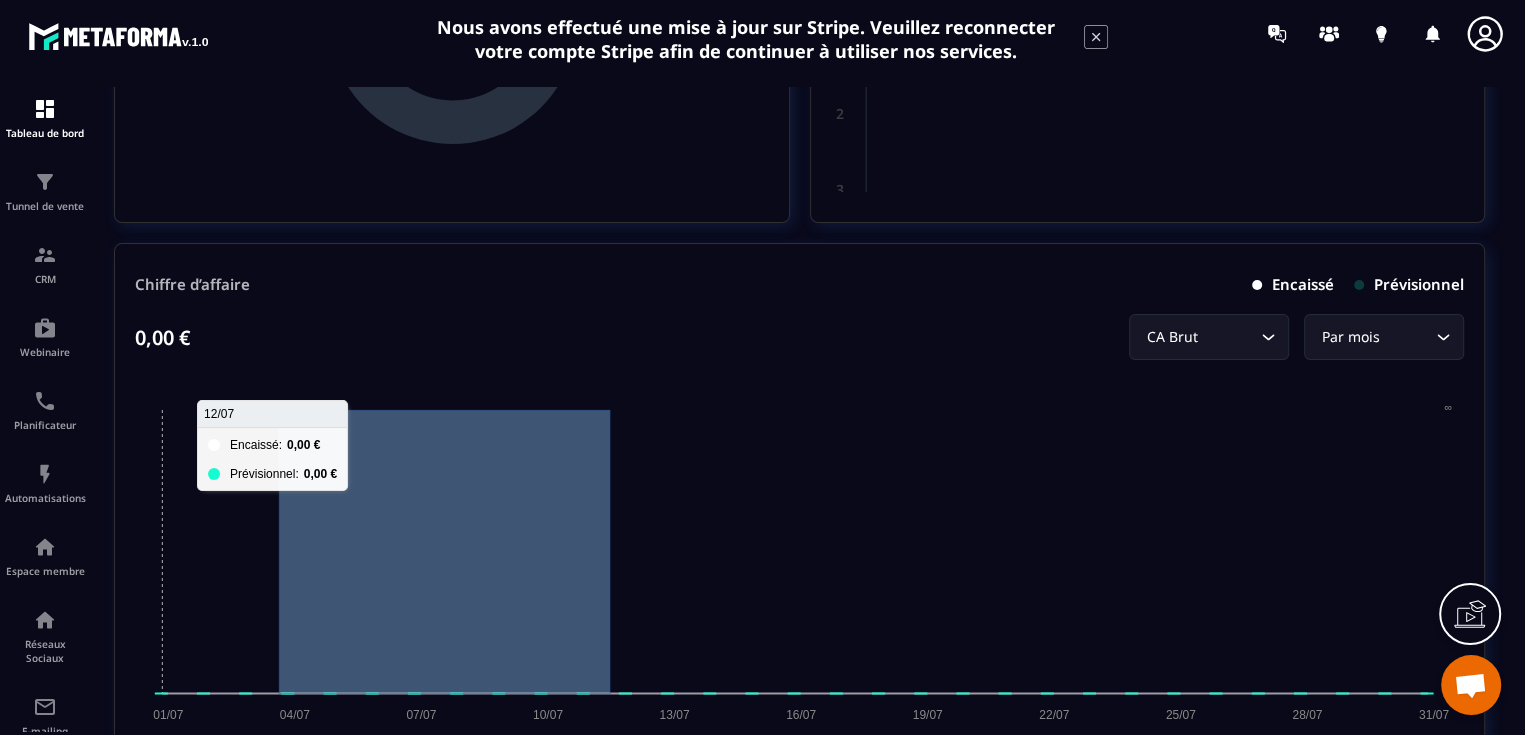 drag, startPoint x: 322, startPoint y: 600, endPoint x: 601, endPoint y: 638, distance: 281.57593 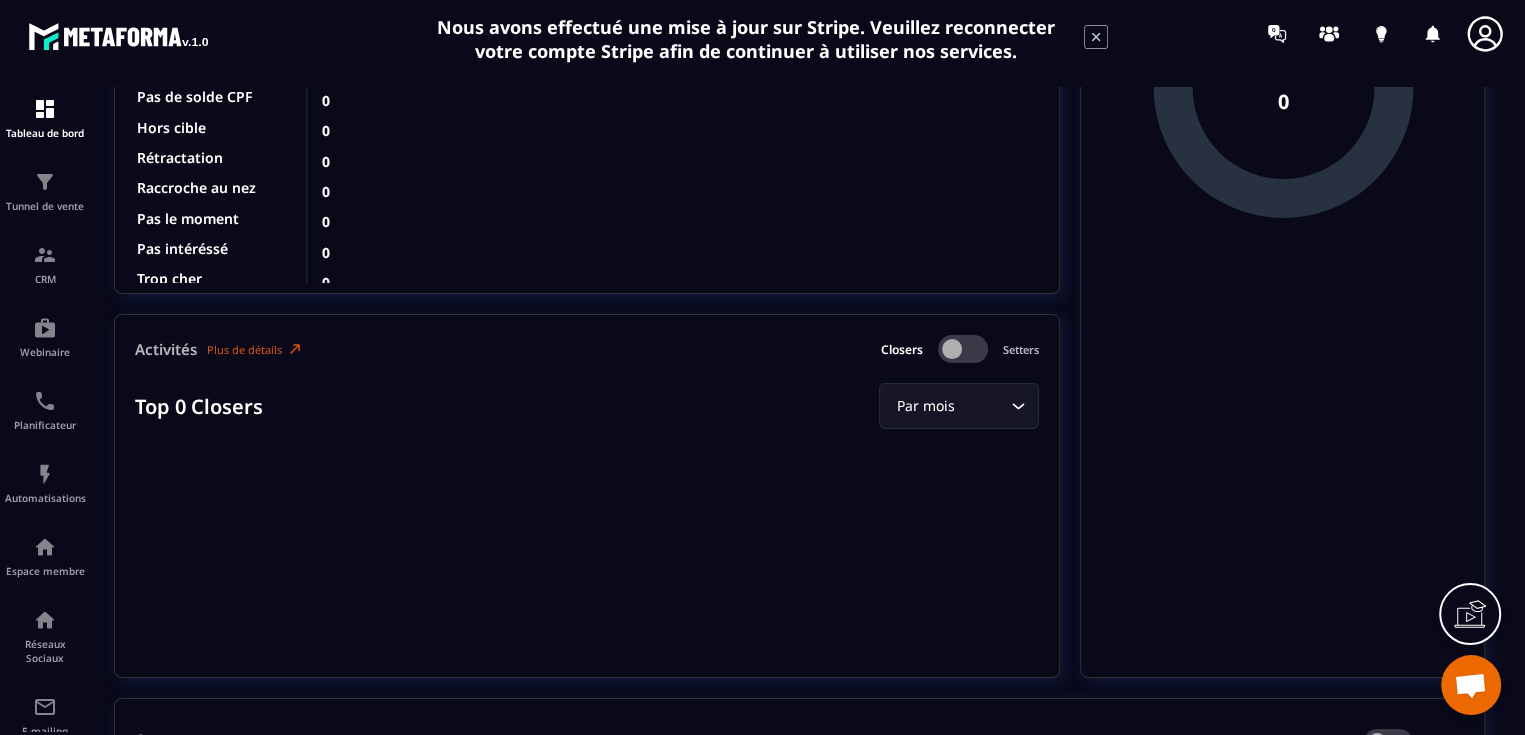 scroll, scrollTop: 2266, scrollLeft: 0, axis: vertical 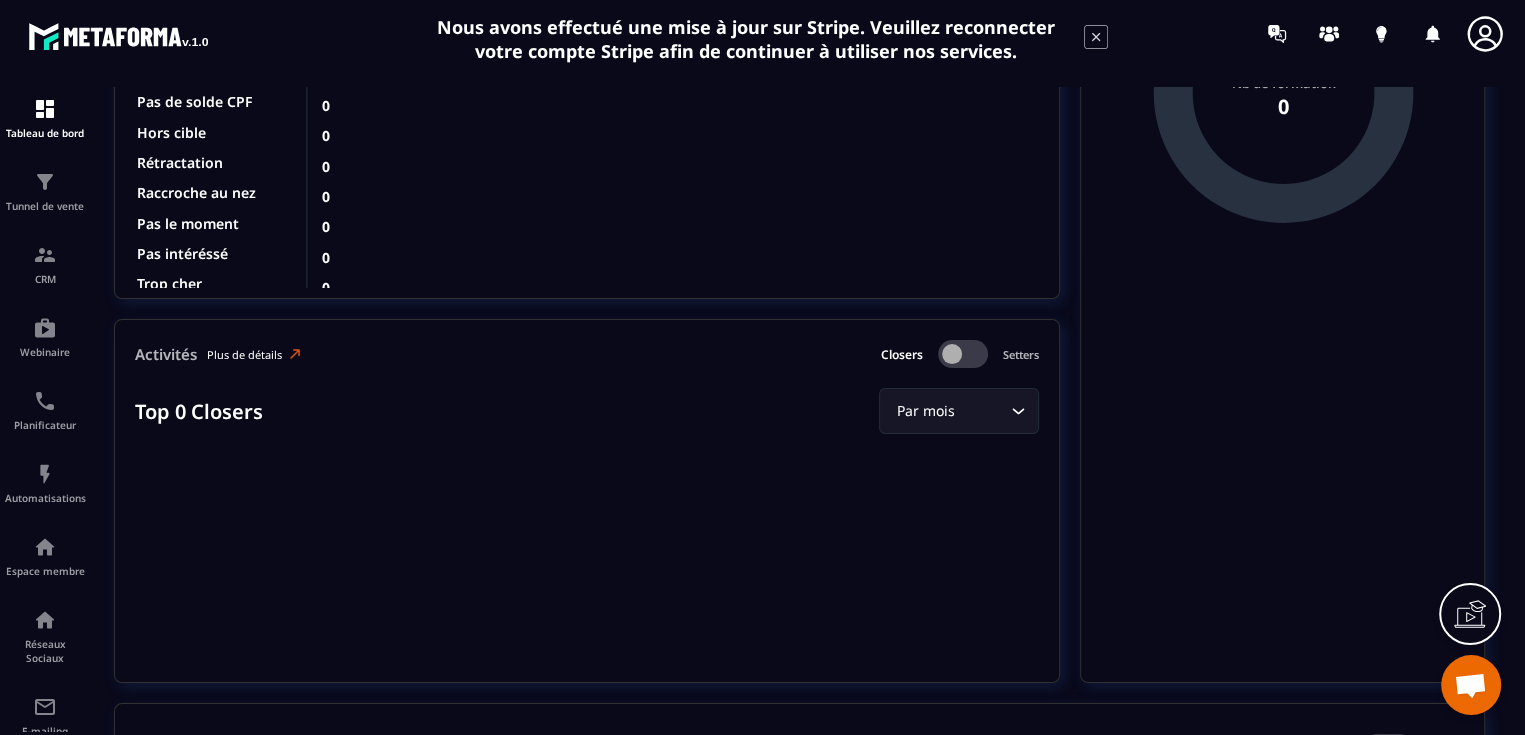 click on "Plus de détails" at bounding box center (255, 354) 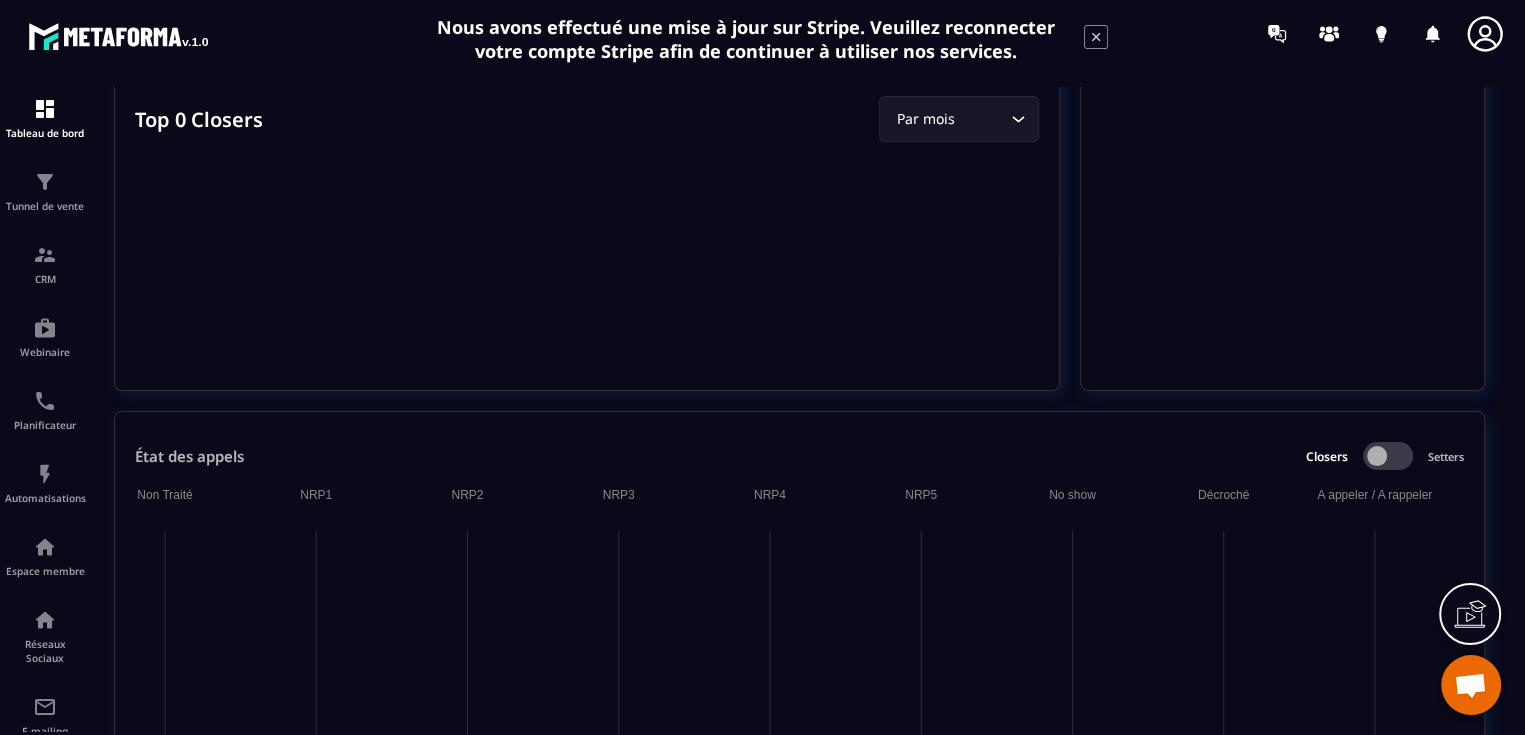 scroll, scrollTop: 2800, scrollLeft: 0, axis: vertical 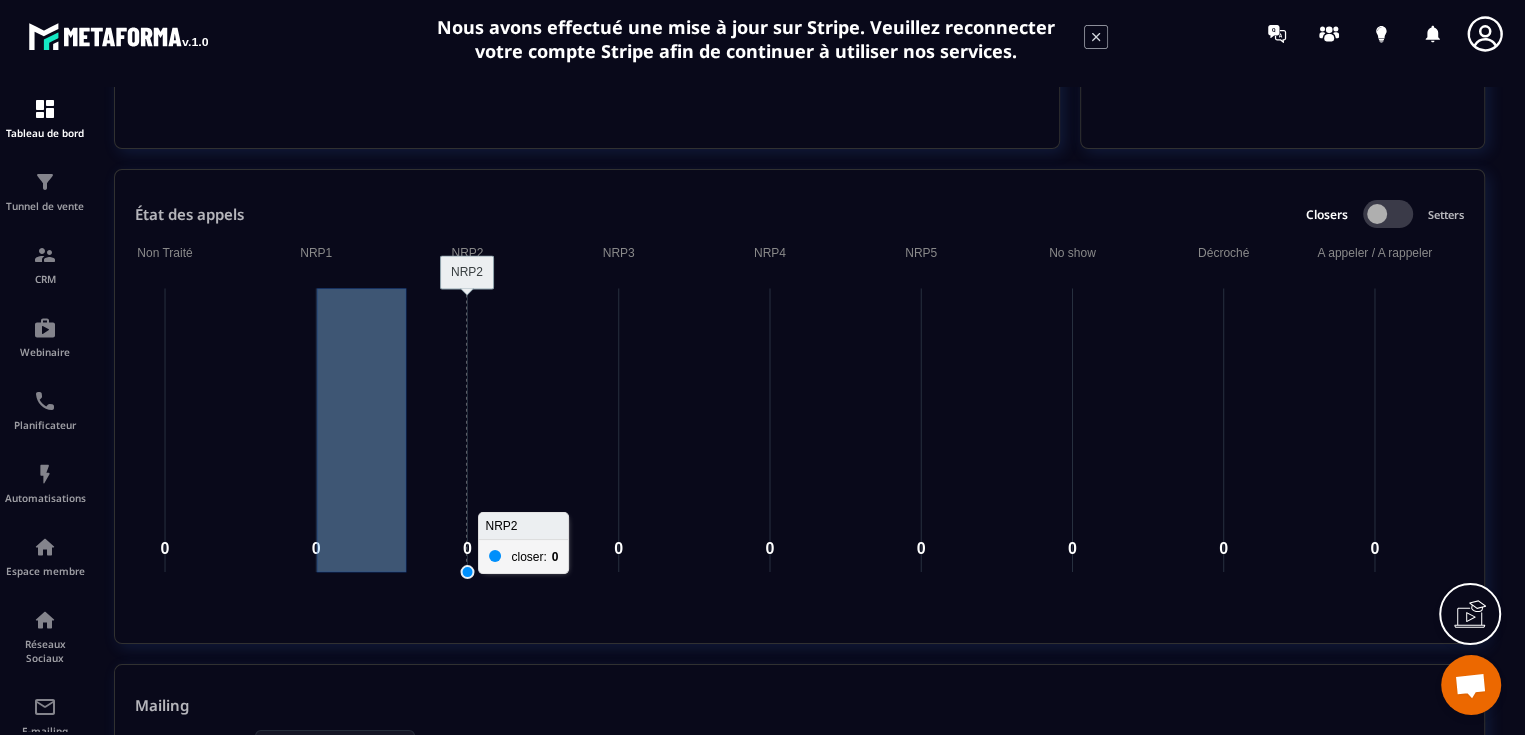 drag, startPoint x: 318, startPoint y: 549, endPoint x: 406, endPoint y: 455, distance: 128.76335 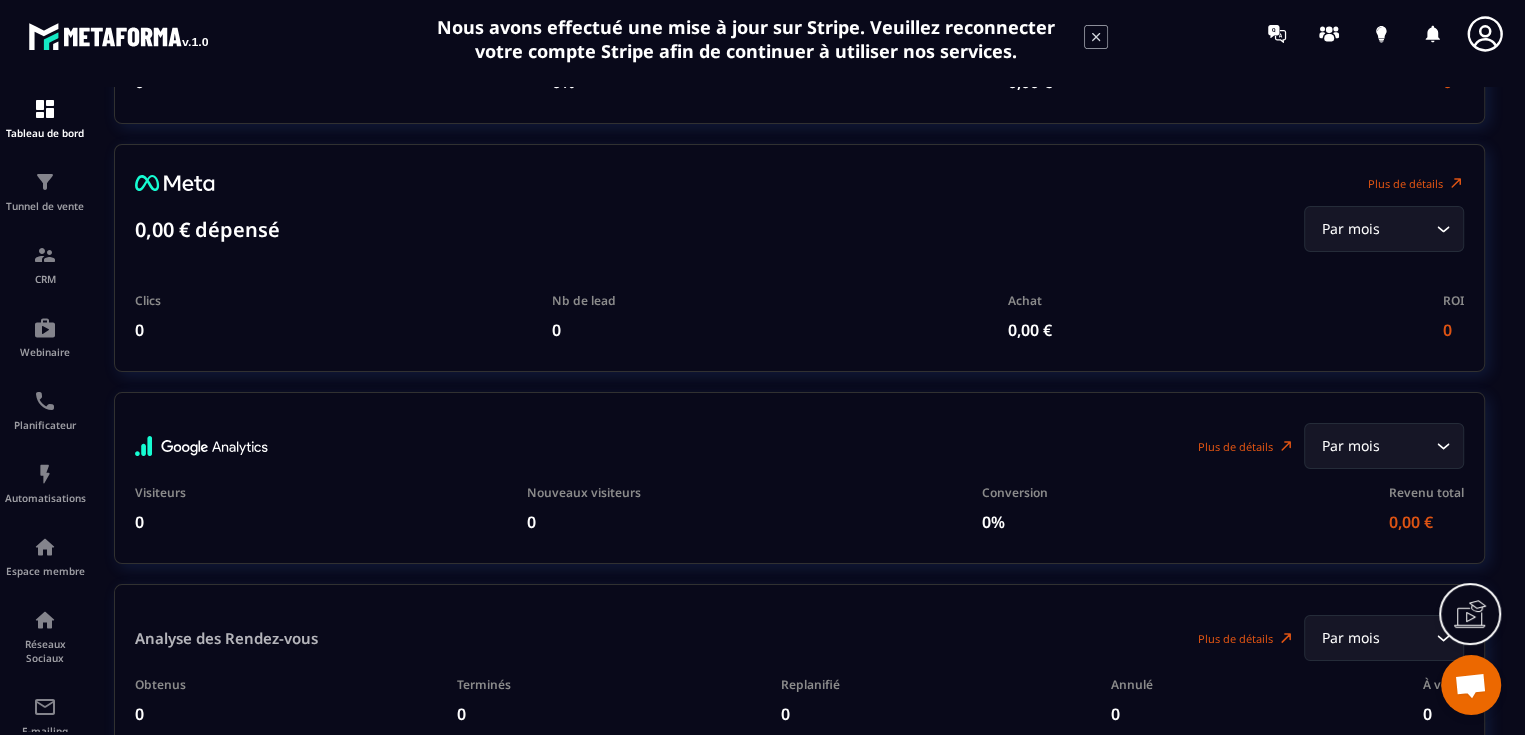 scroll, scrollTop: 4133, scrollLeft: 0, axis: vertical 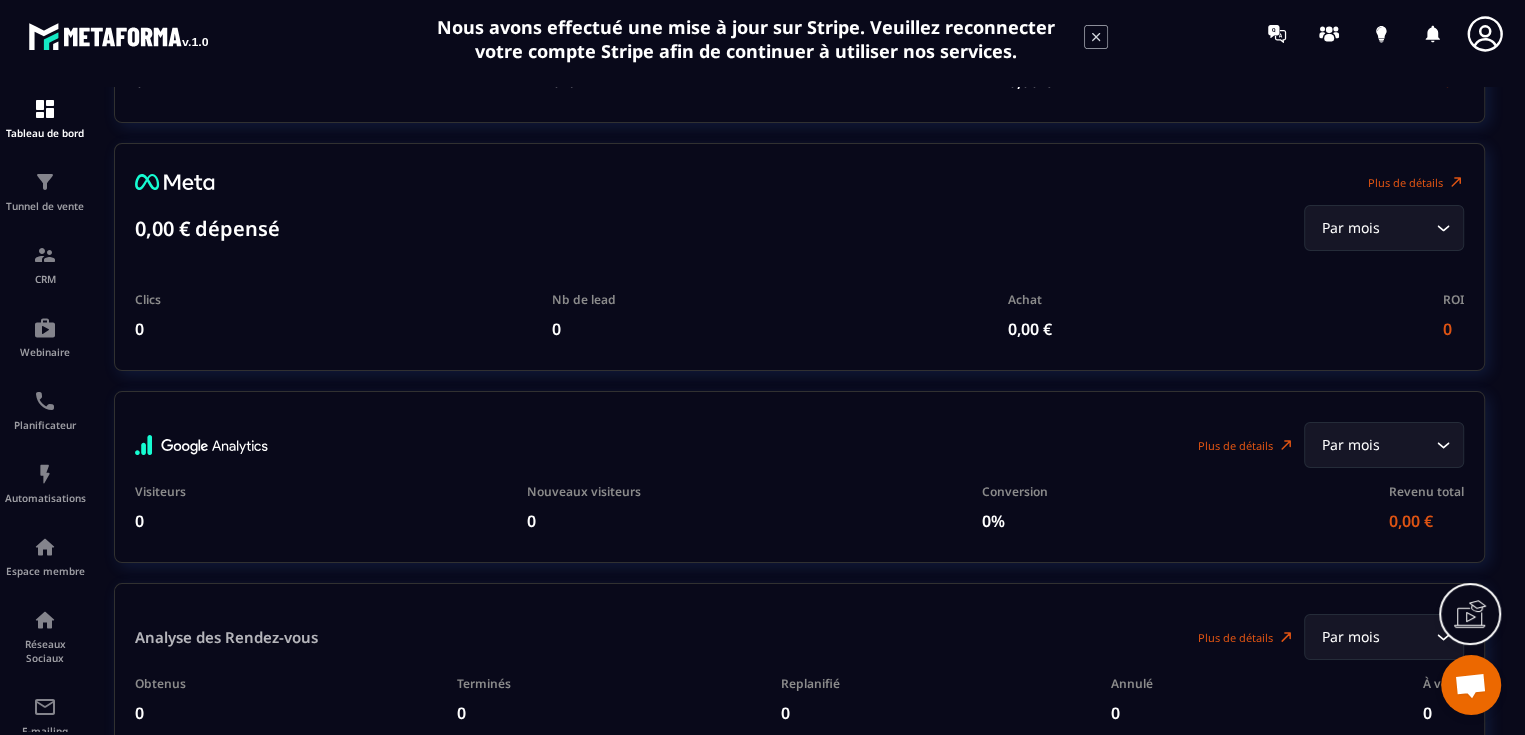 click on "Par mois" at bounding box center (1374, 445) 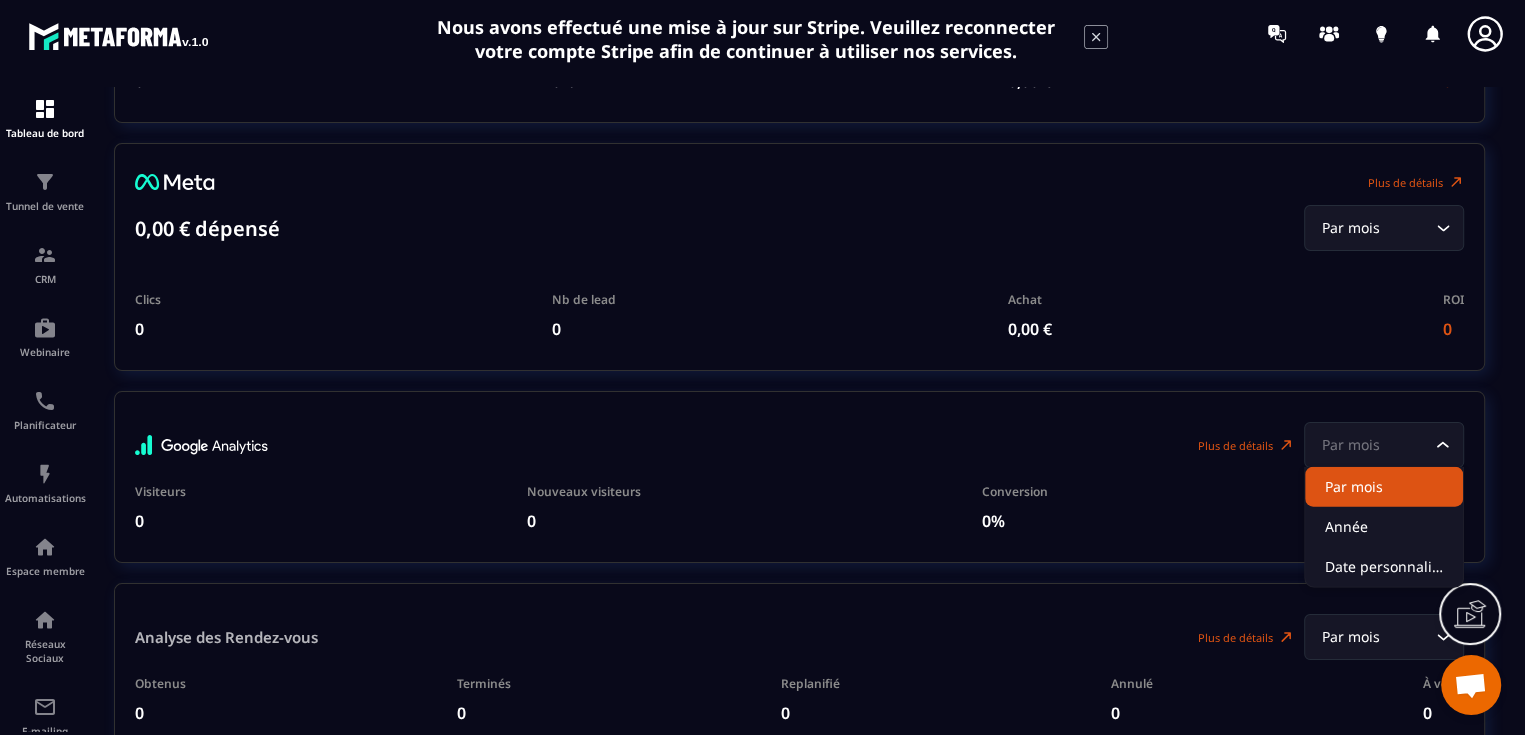 click 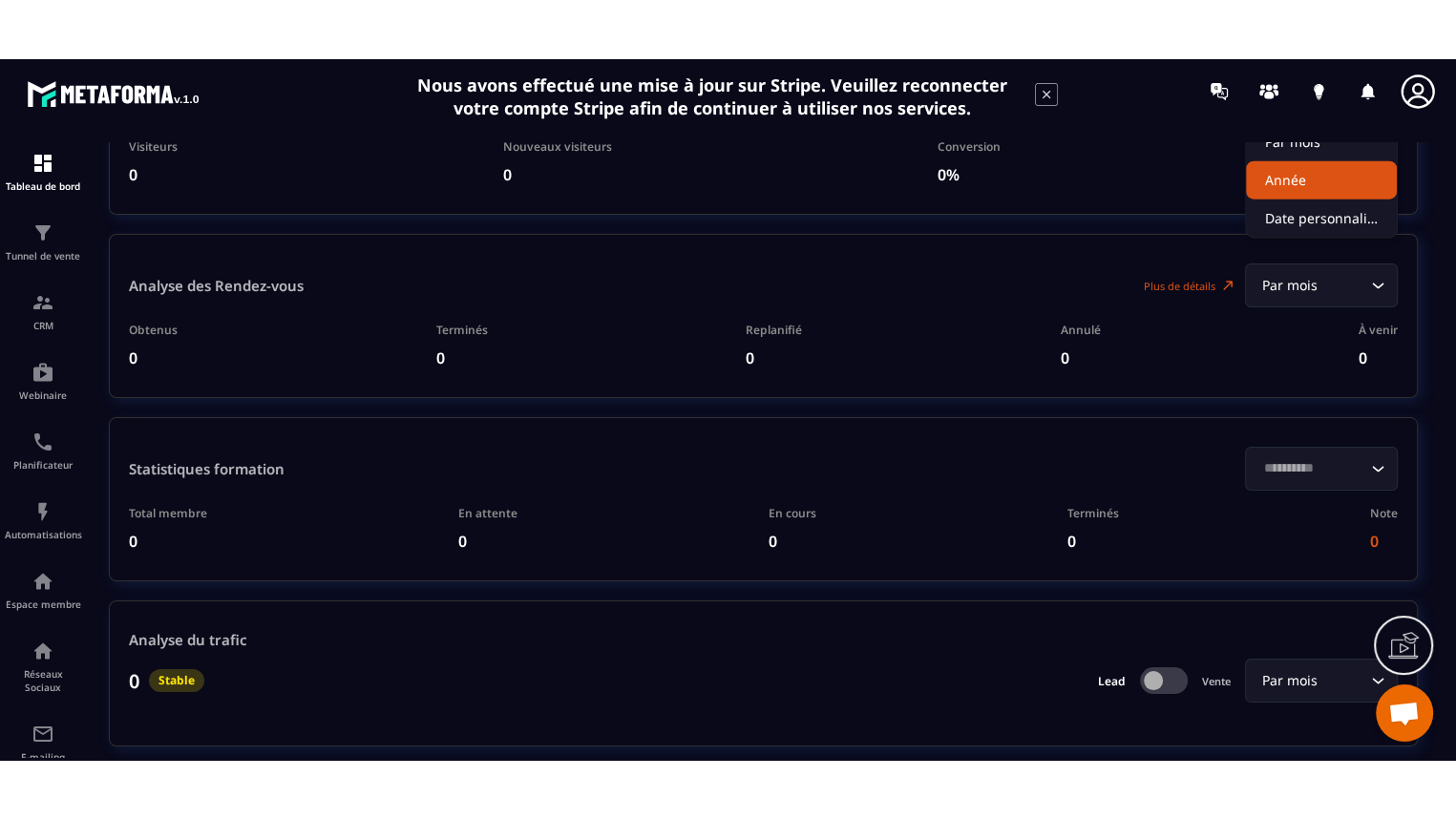 scroll, scrollTop: 4400, scrollLeft: 0, axis: vertical 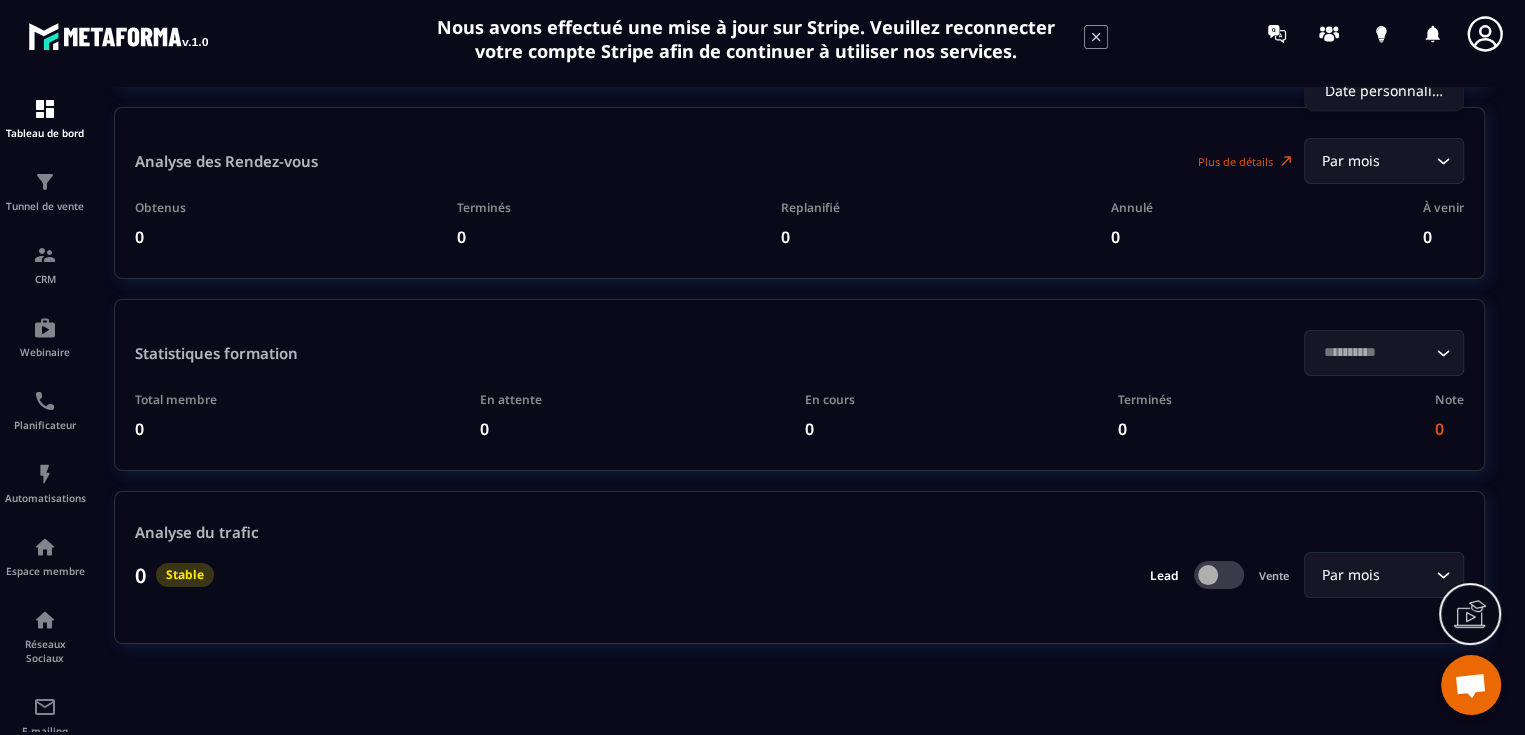 click at bounding box center [1219, 575] 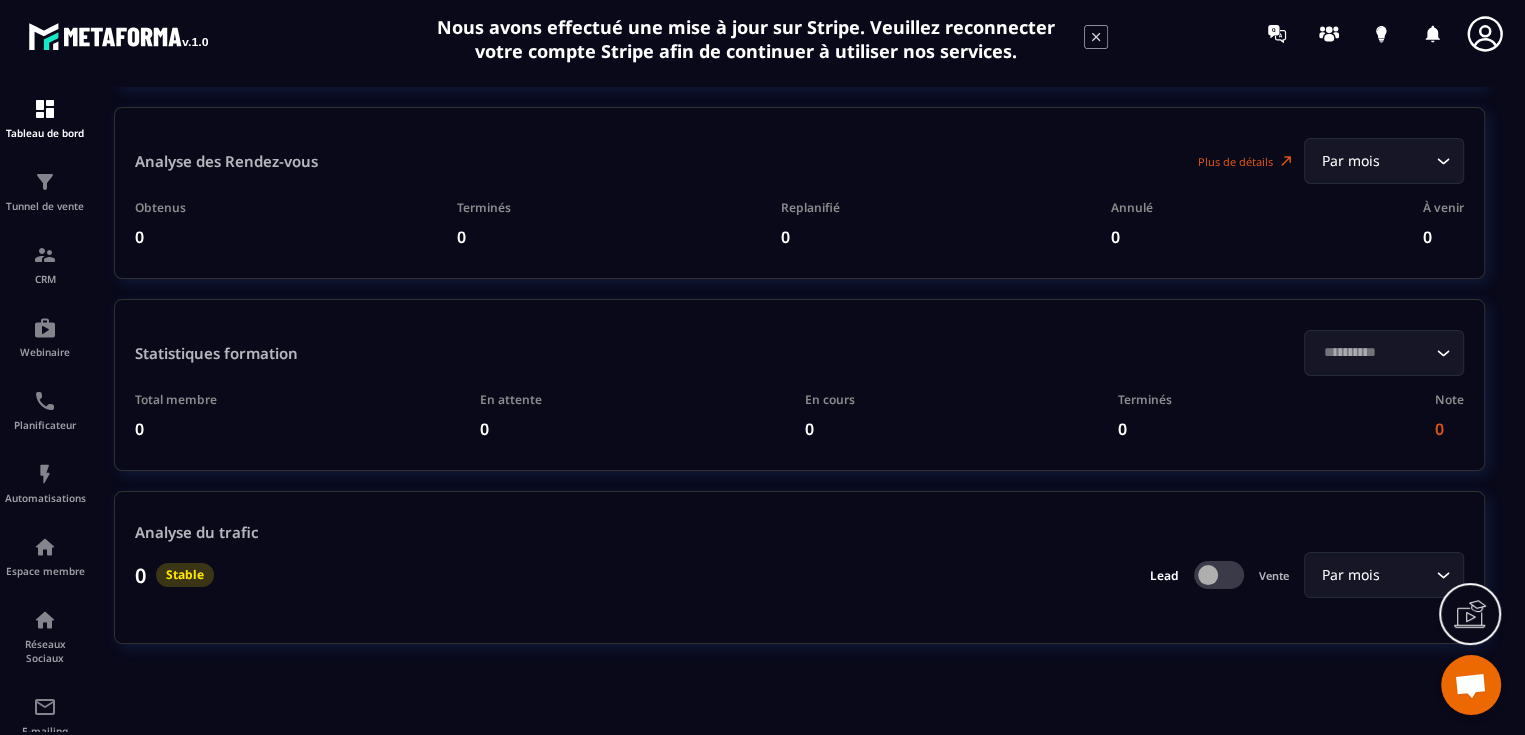 click at bounding box center (1219, 575) 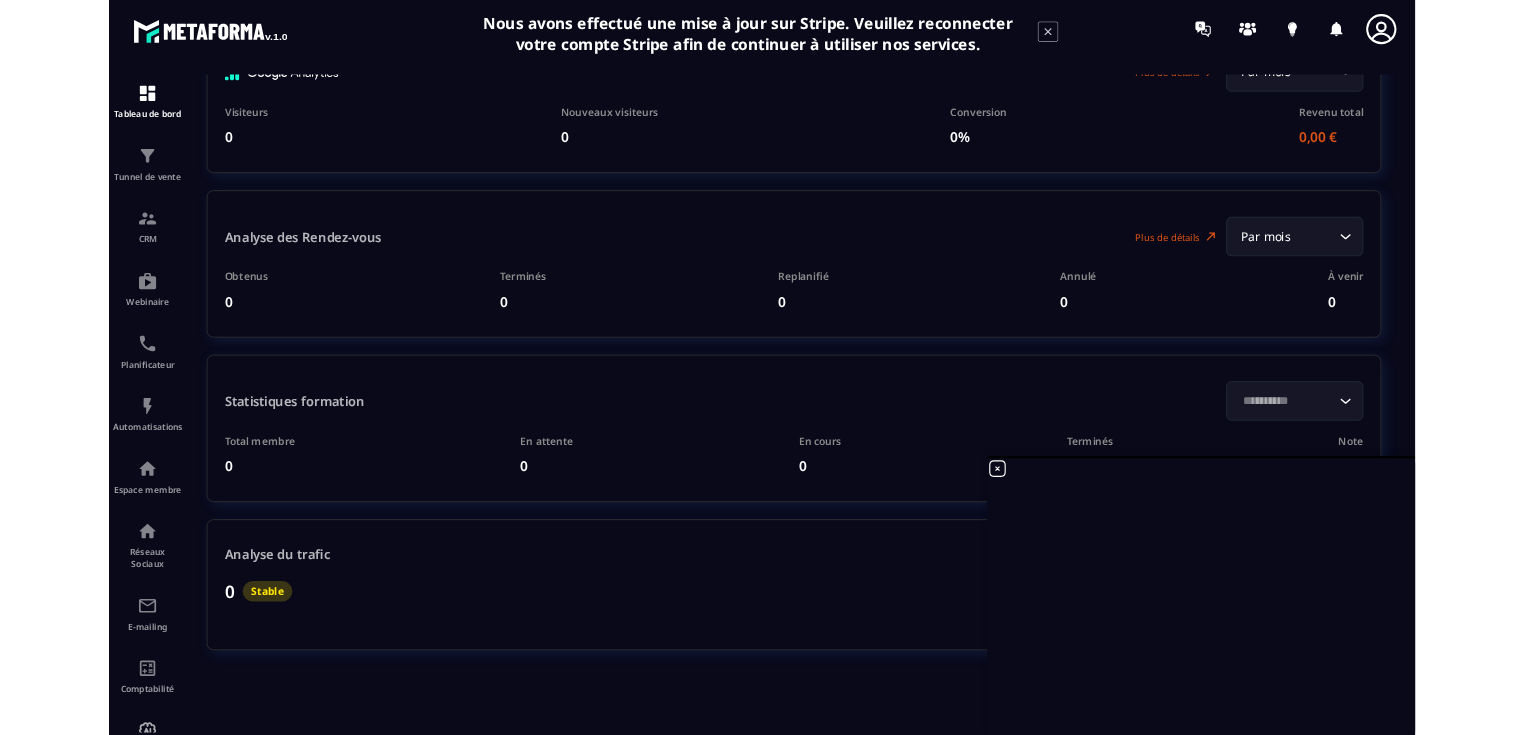 scroll, scrollTop: 4486, scrollLeft: 0, axis: vertical 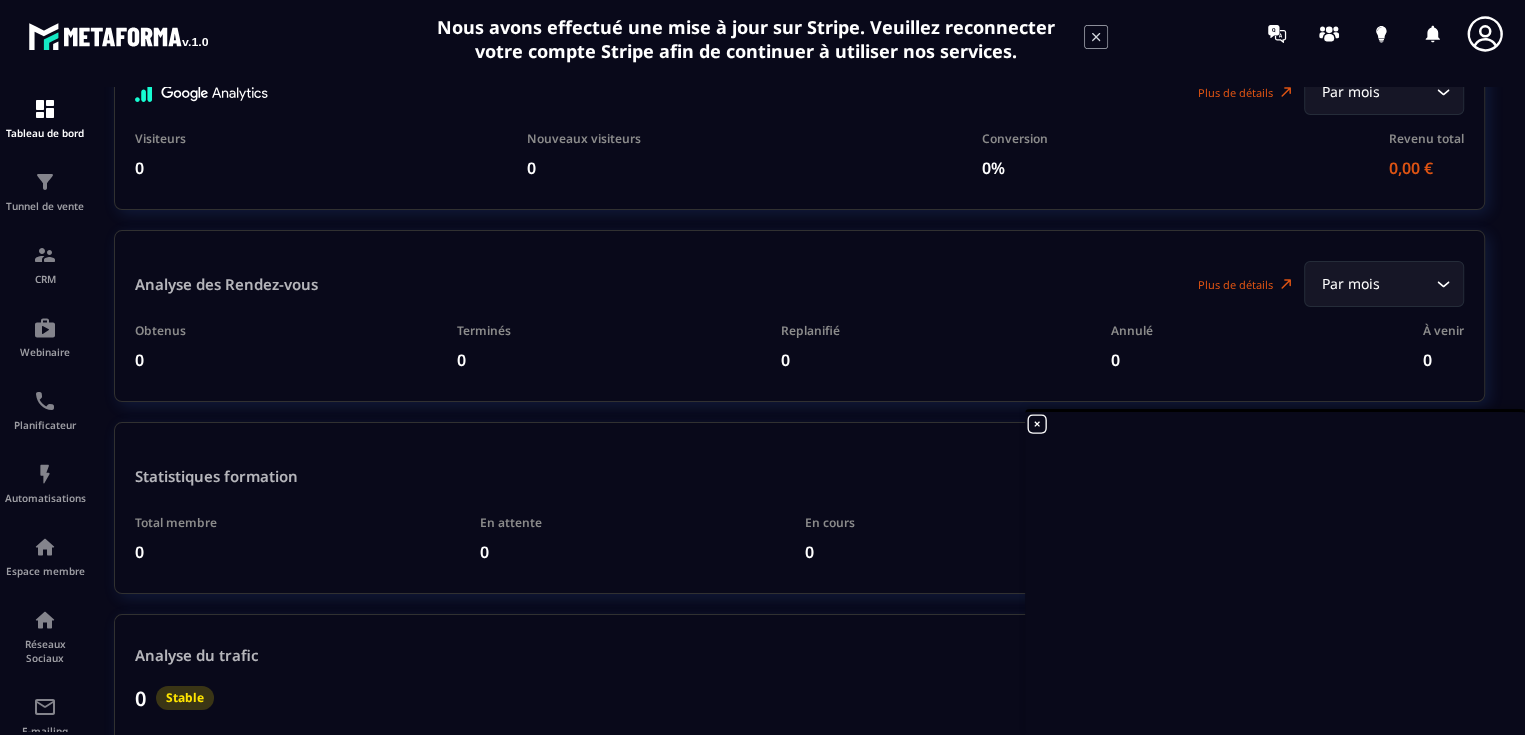 click 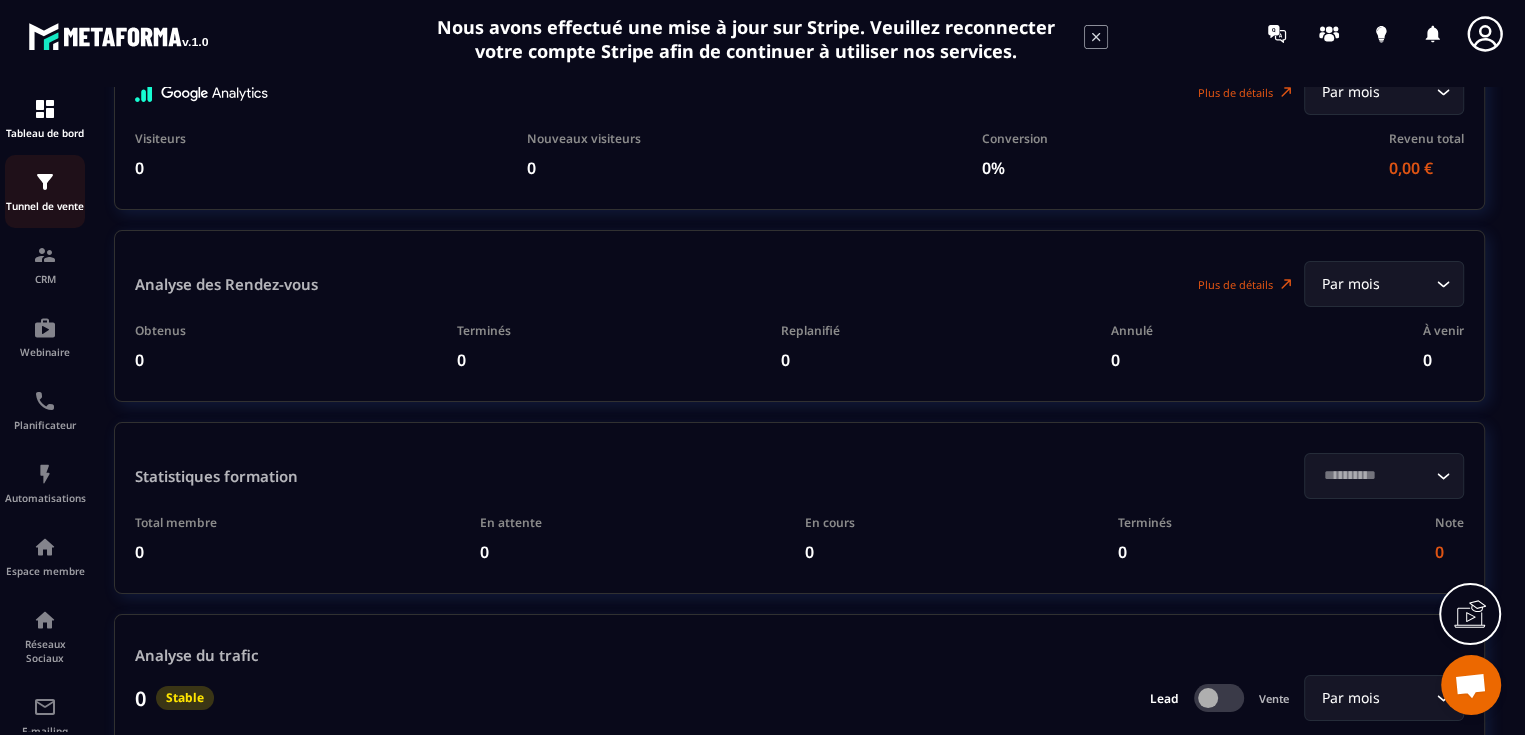click at bounding box center [45, 182] 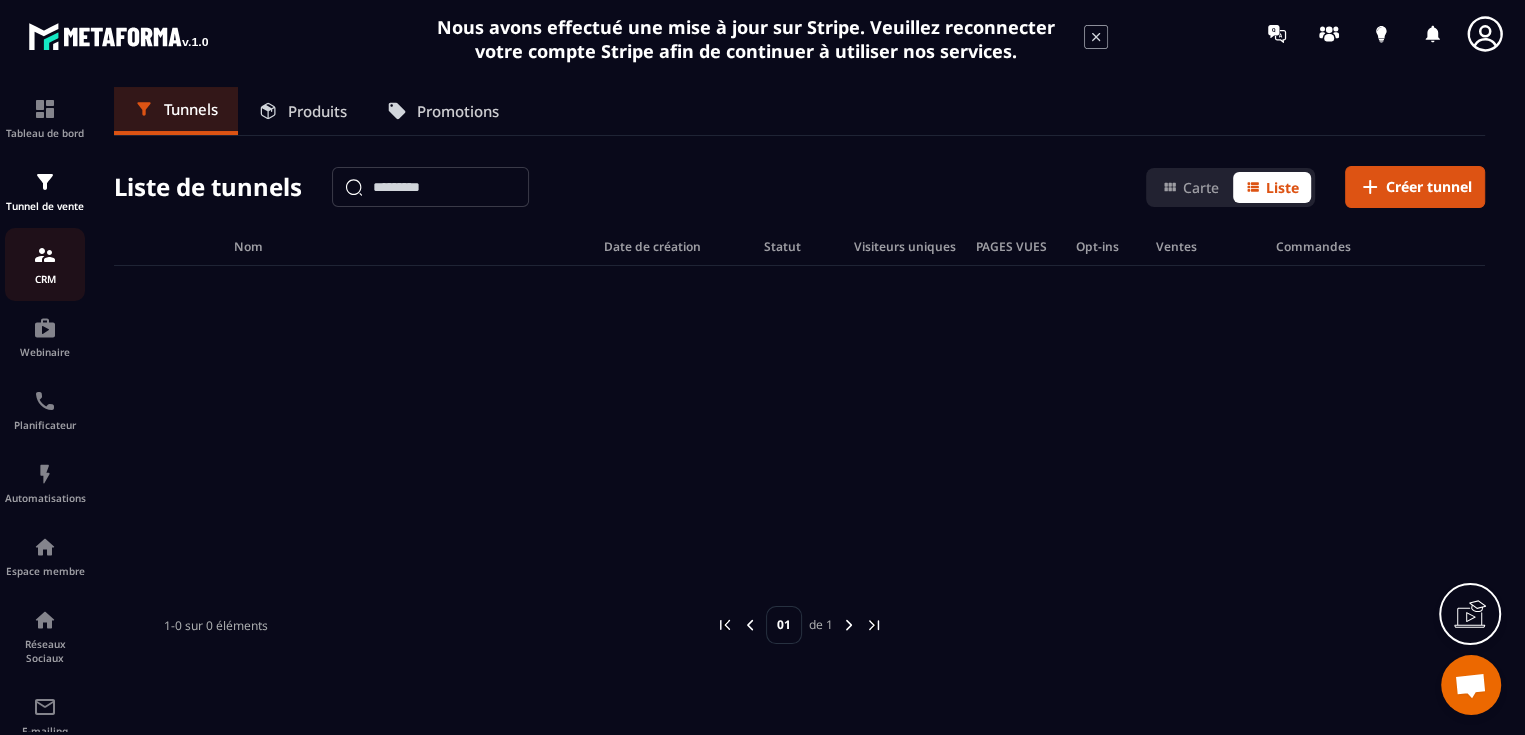 click on "CRM" at bounding box center [45, 264] 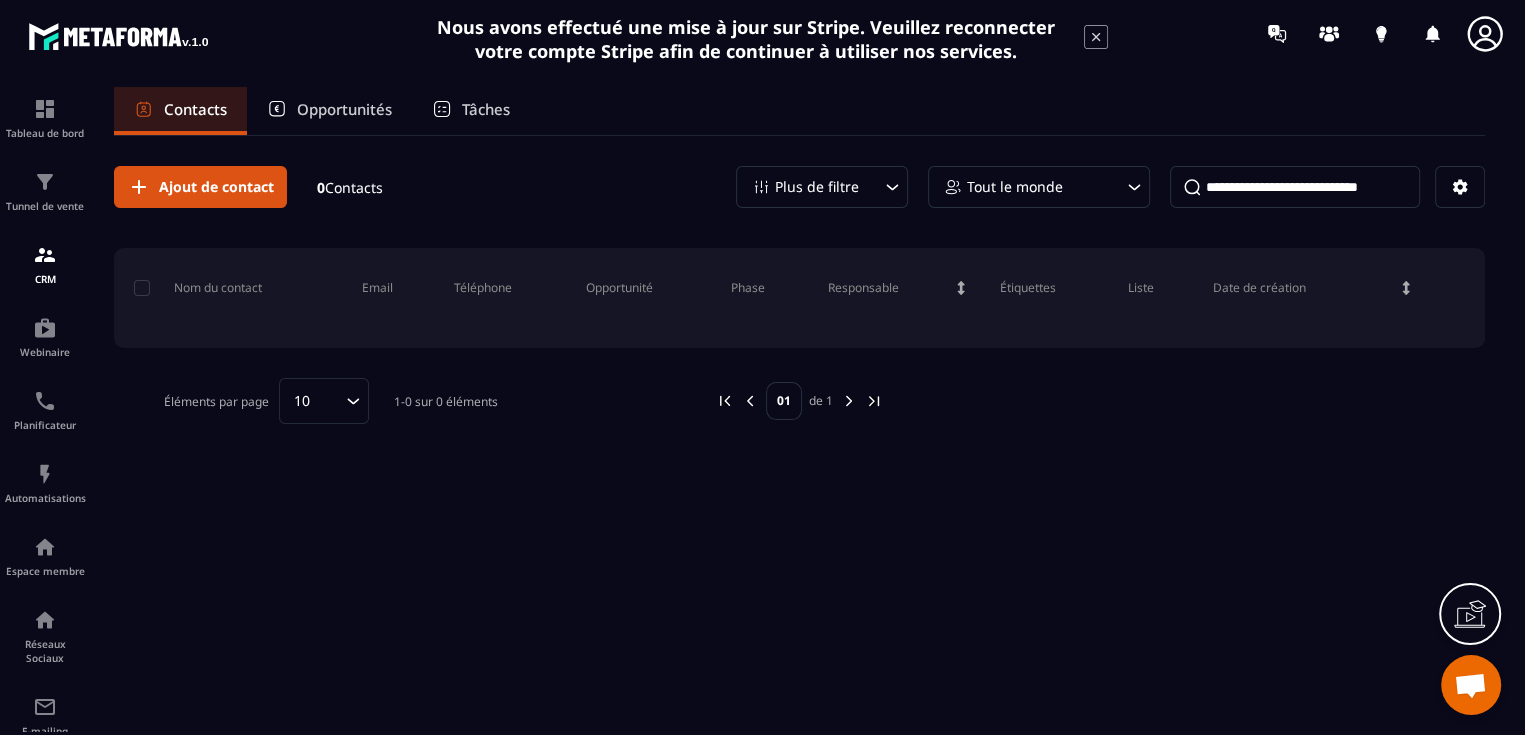 click on "Opportunité" at bounding box center (619, 288) 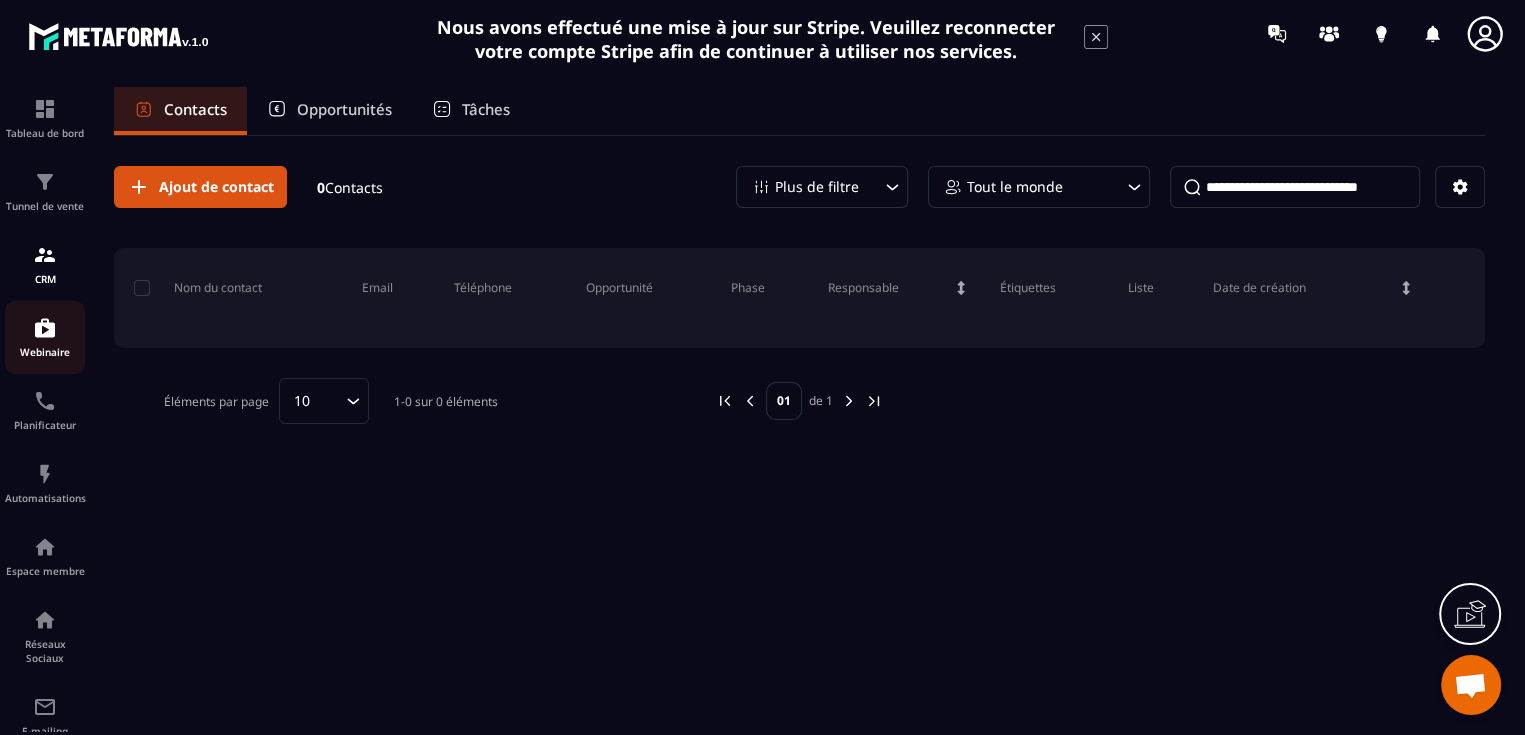 click at bounding box center [45, 328] 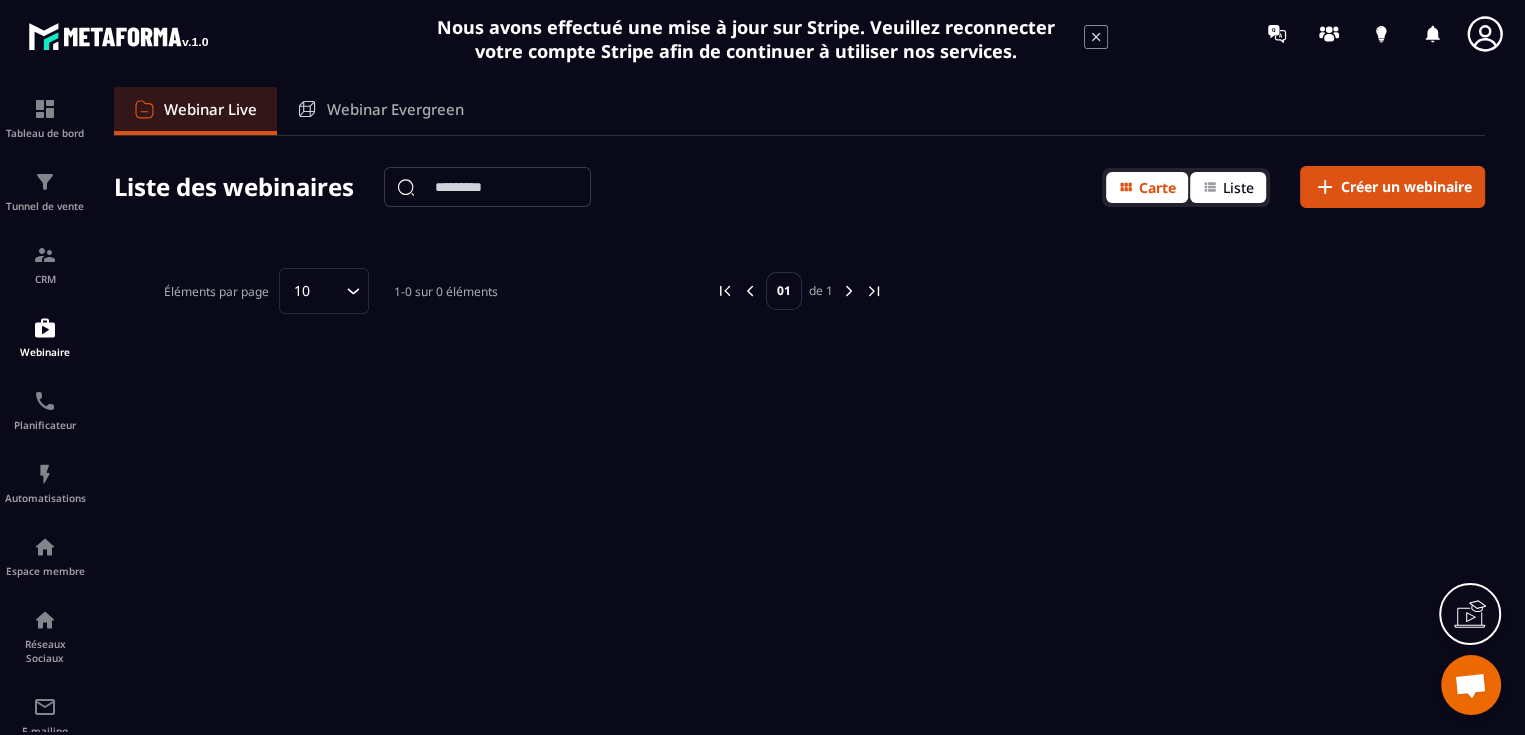 click on "Liste" at bounding box center (1228, 187) 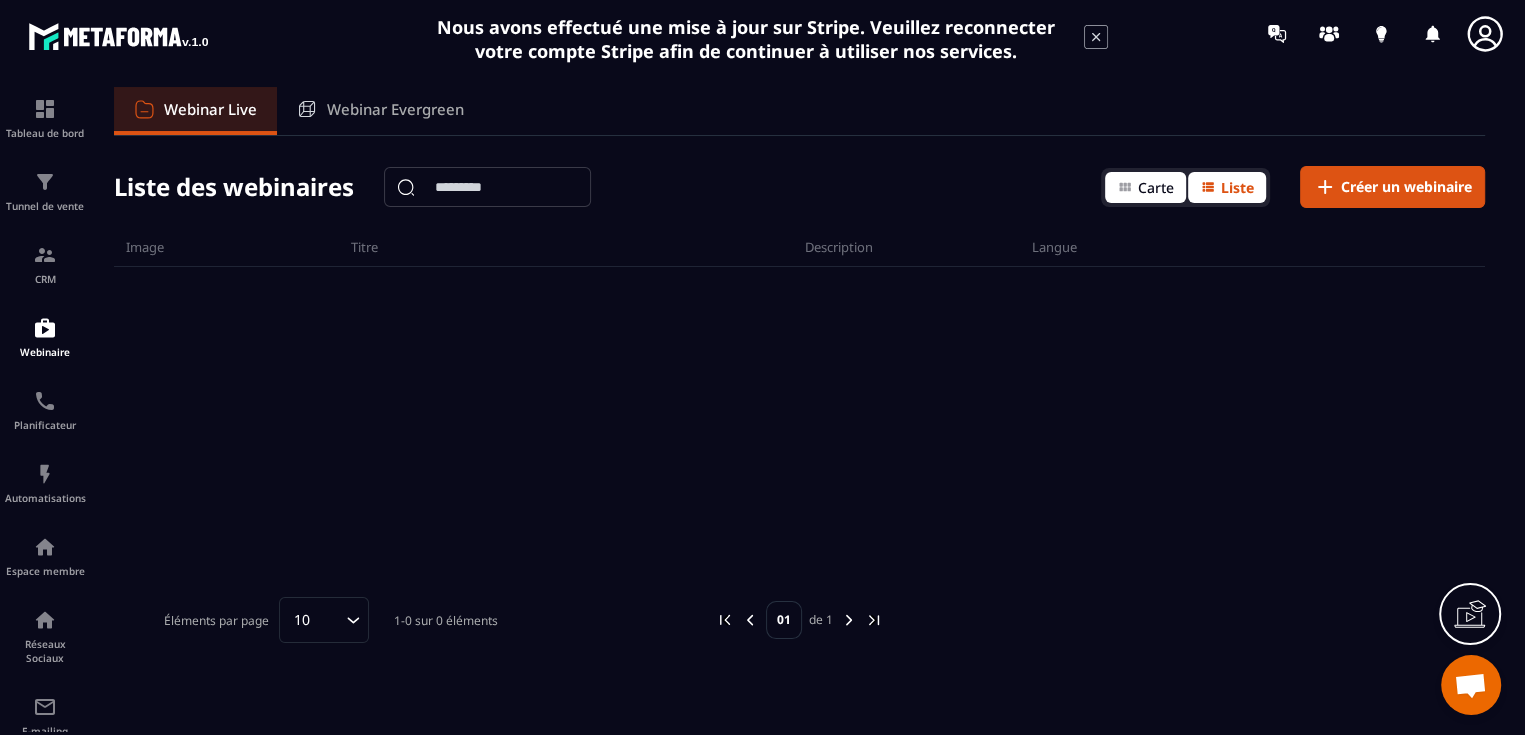 click 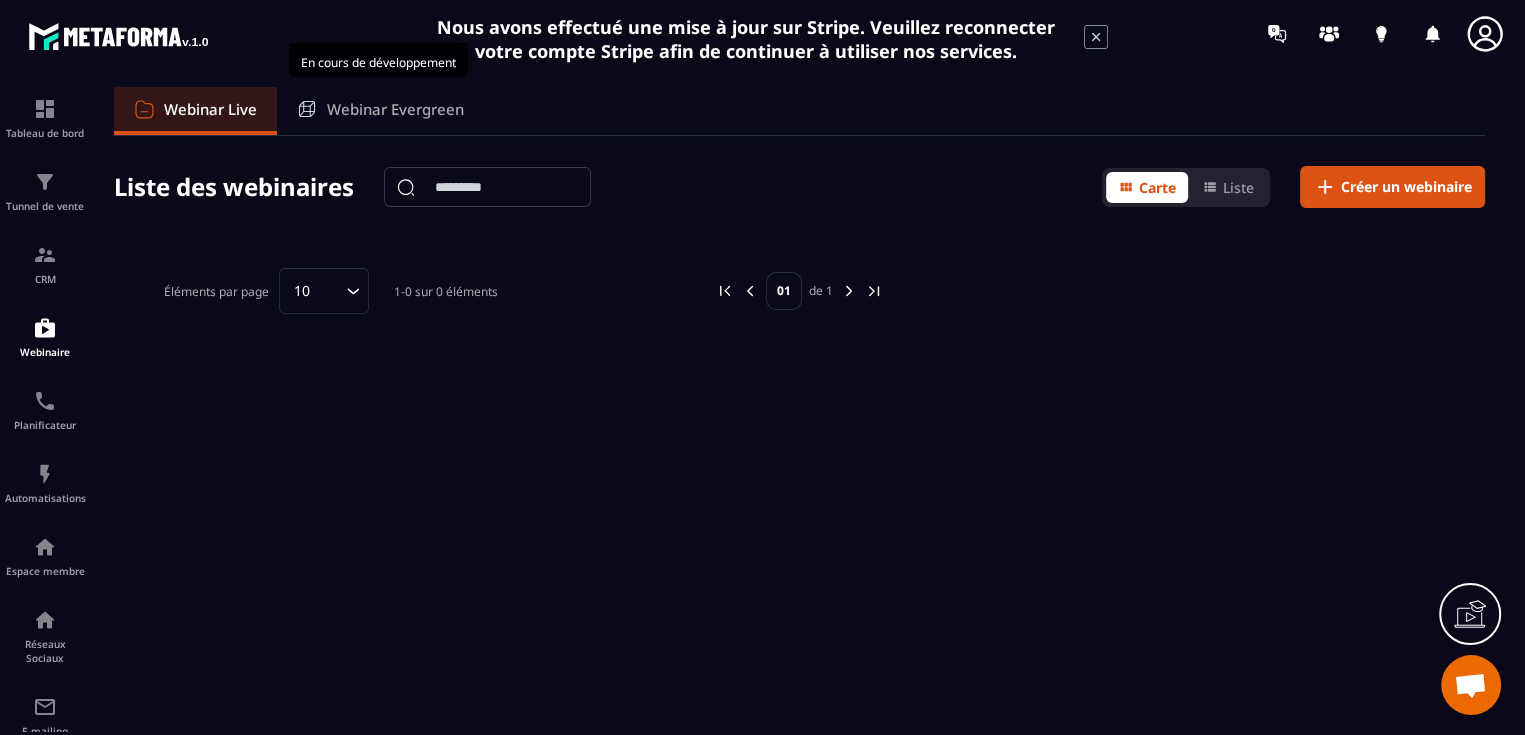 click on "Webinar Evergreen" at bounding box center (395, 109) 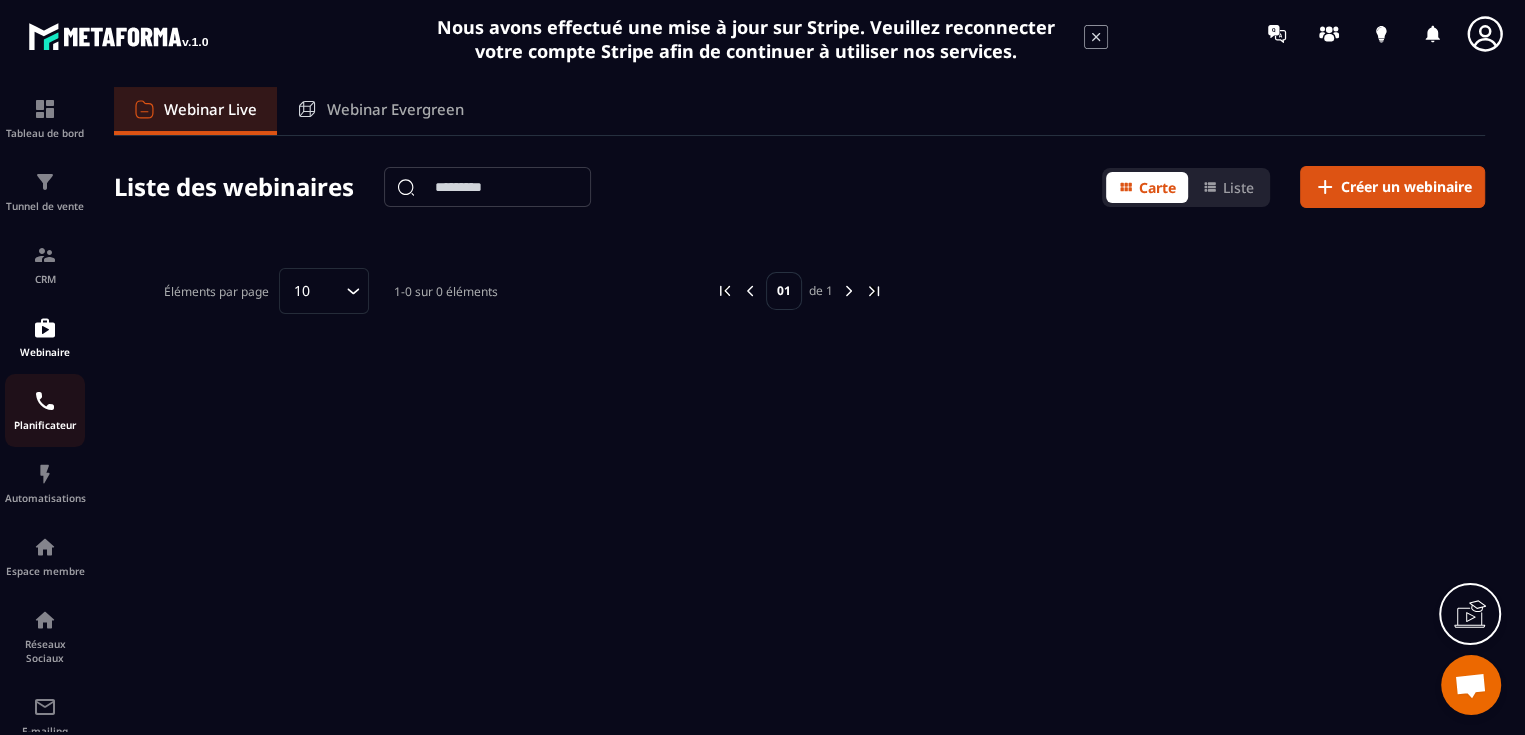 click on "Planificateur" at bounding box center [45, 410] 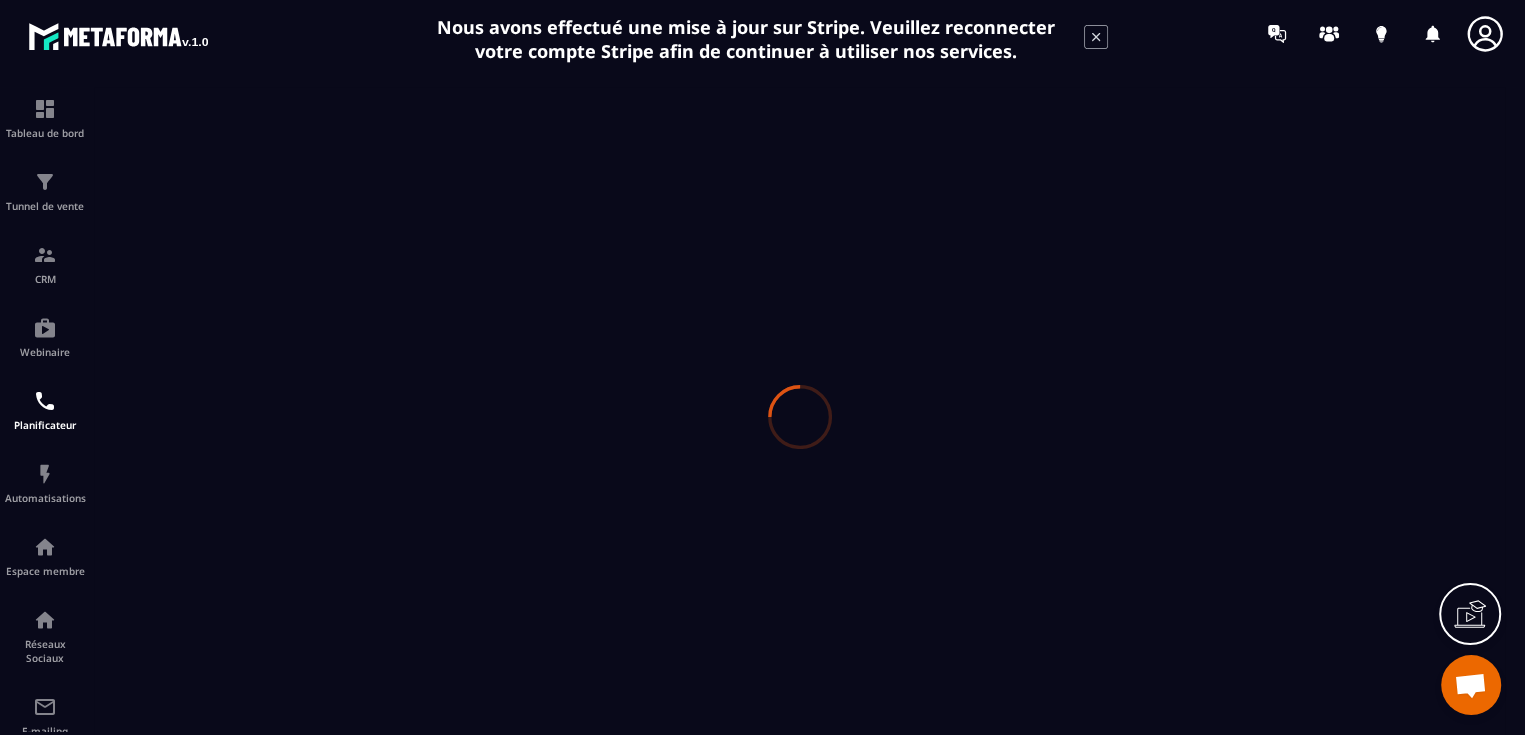 scroll, scrollTop: 0, scrollLeft: 0, axis: both 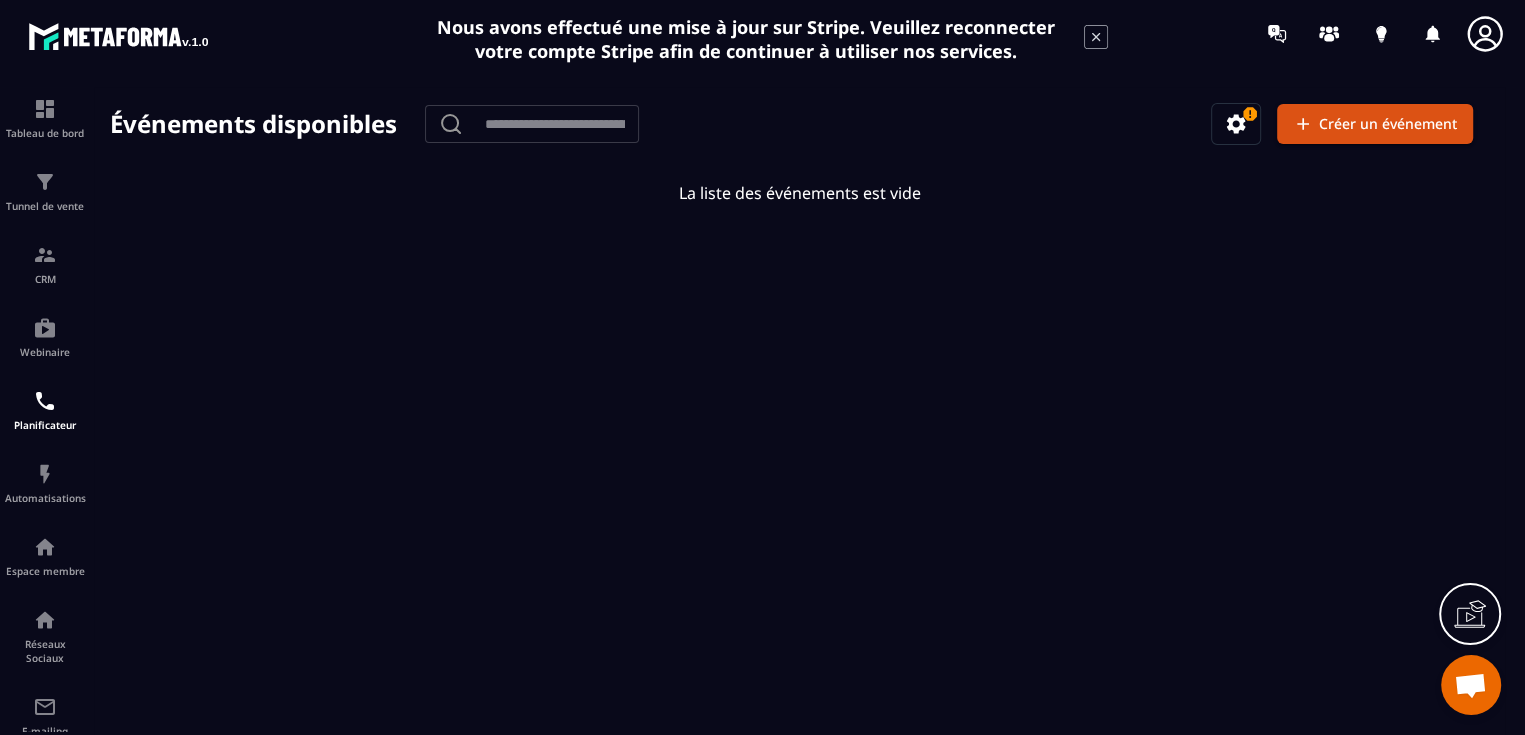 click 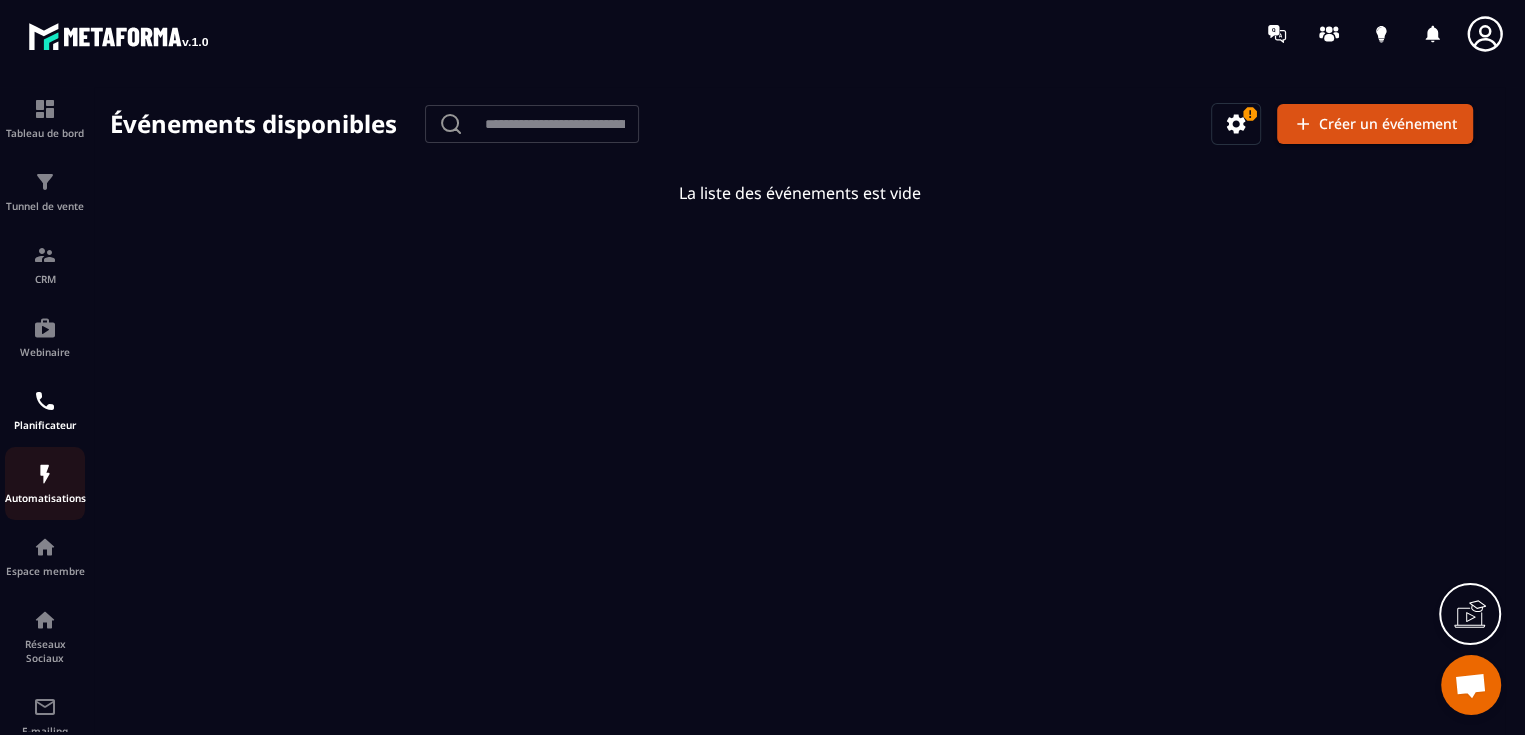 click at bounding box center [45, 474] 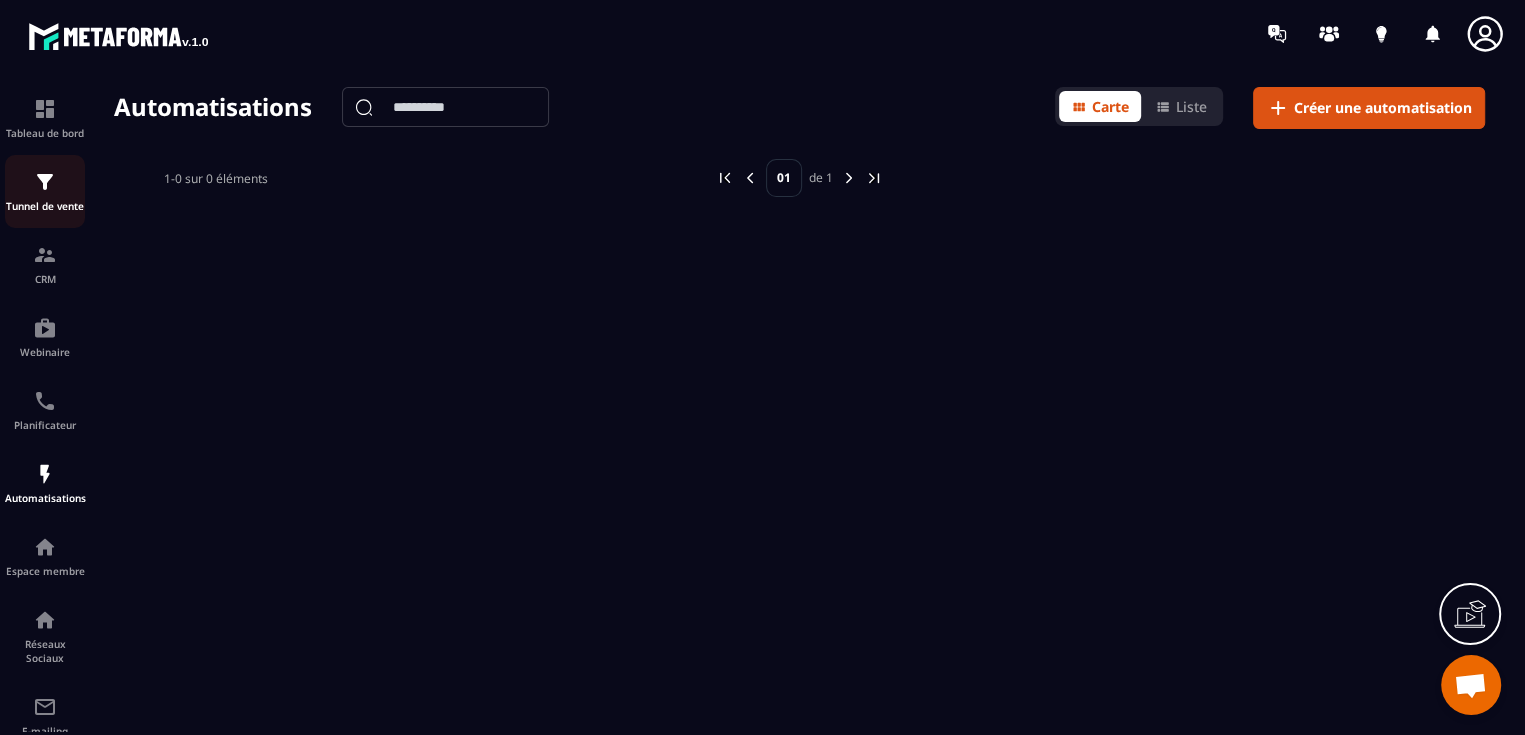 click on "Tunnel de vente" at bounding box center (45, 191) 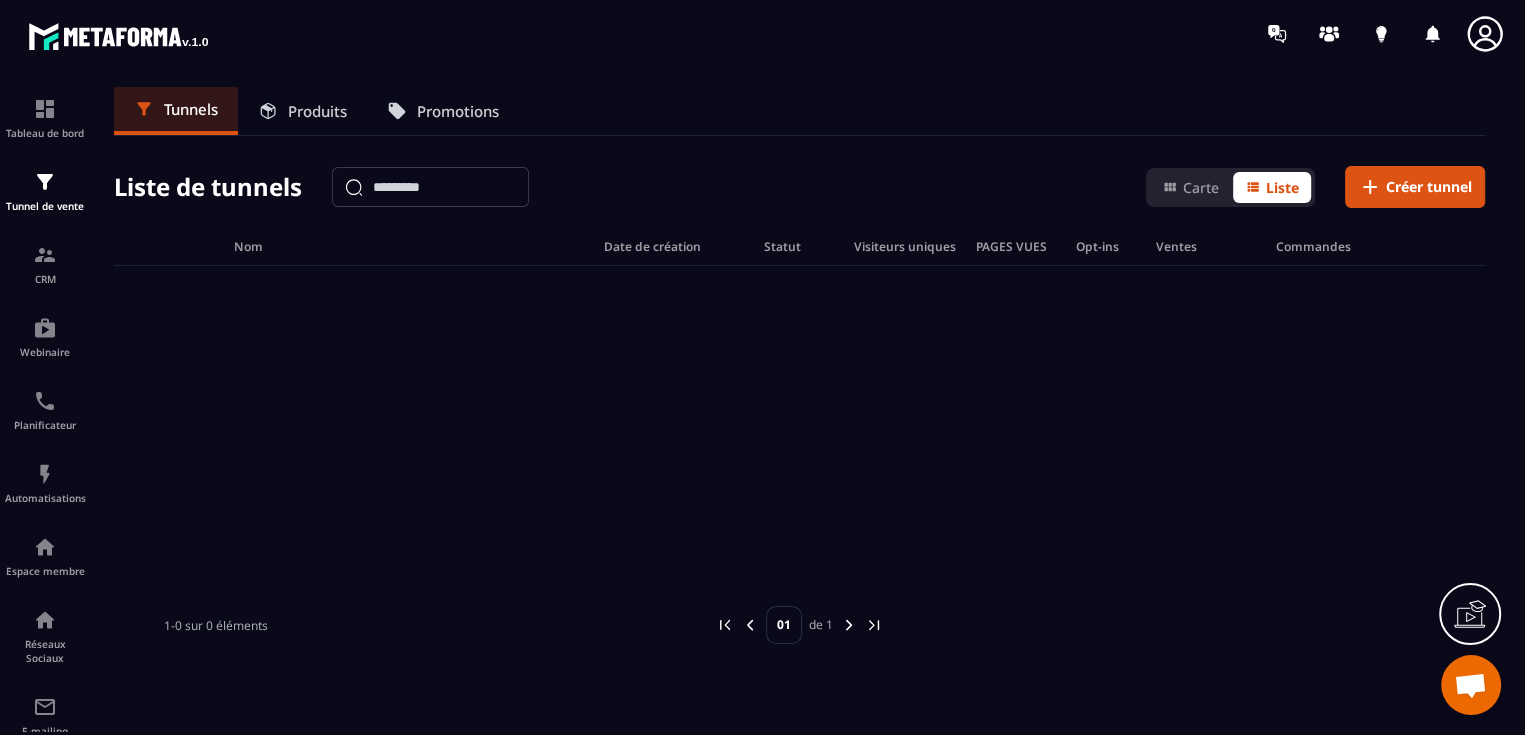click at bounding box center [1470, 687] 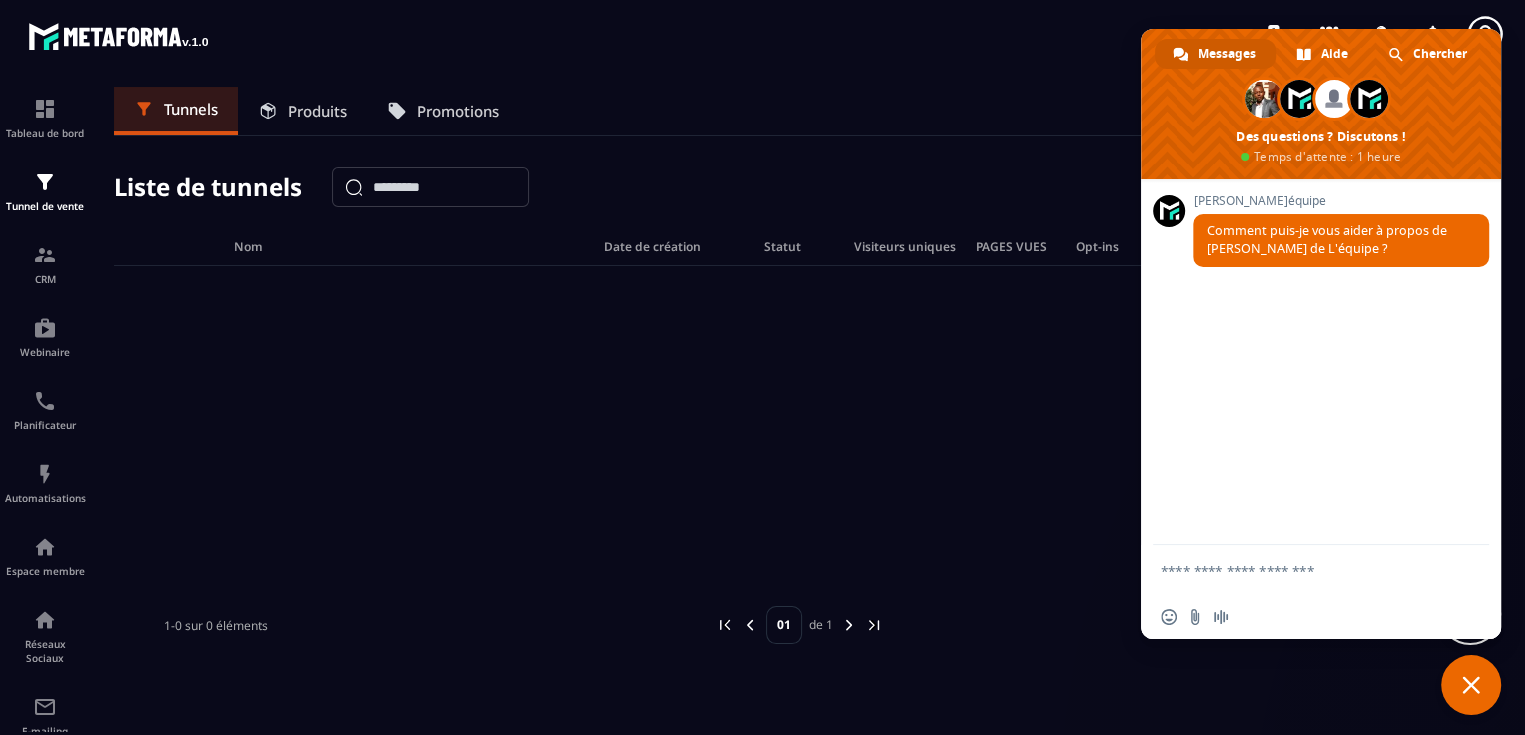 click at bounding box center [1471, 685] 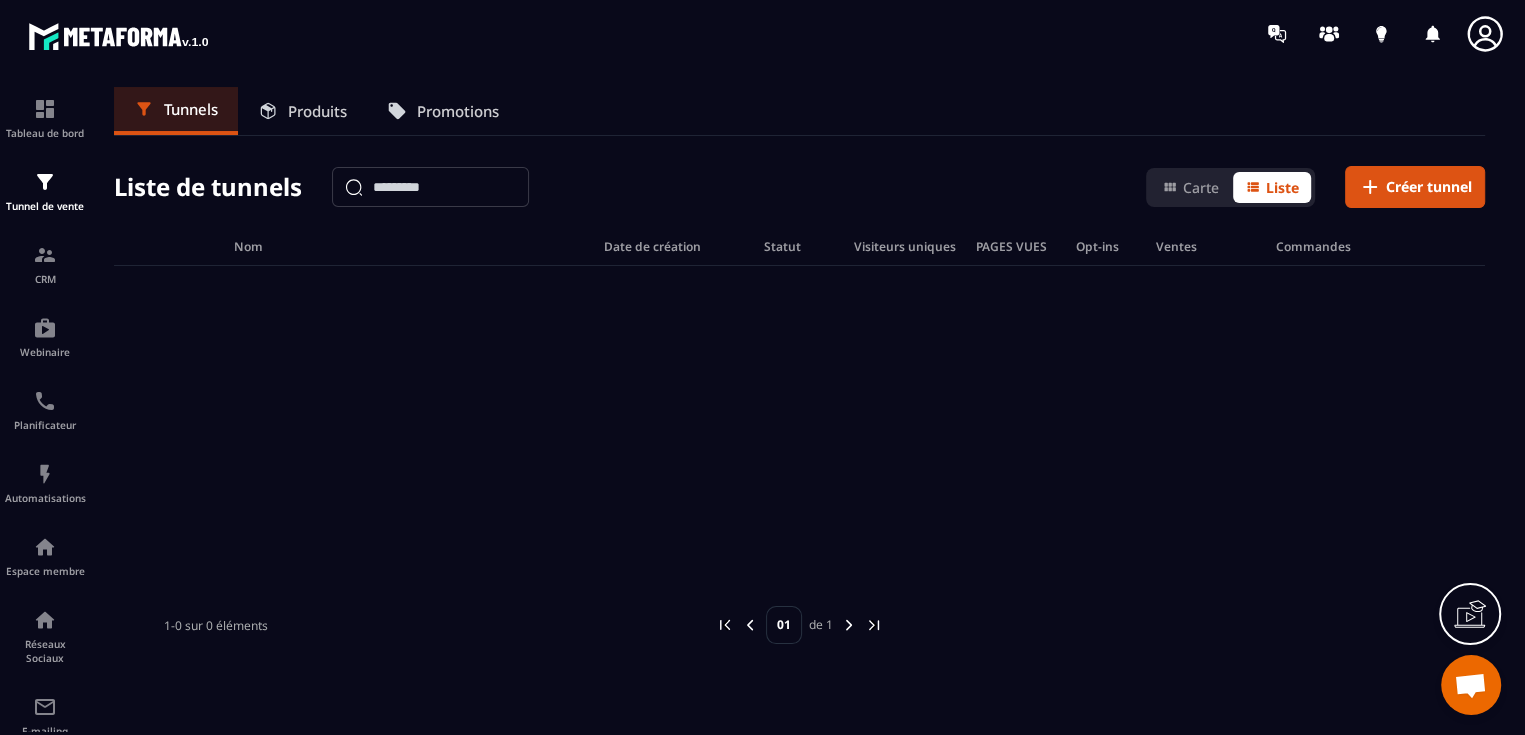 click 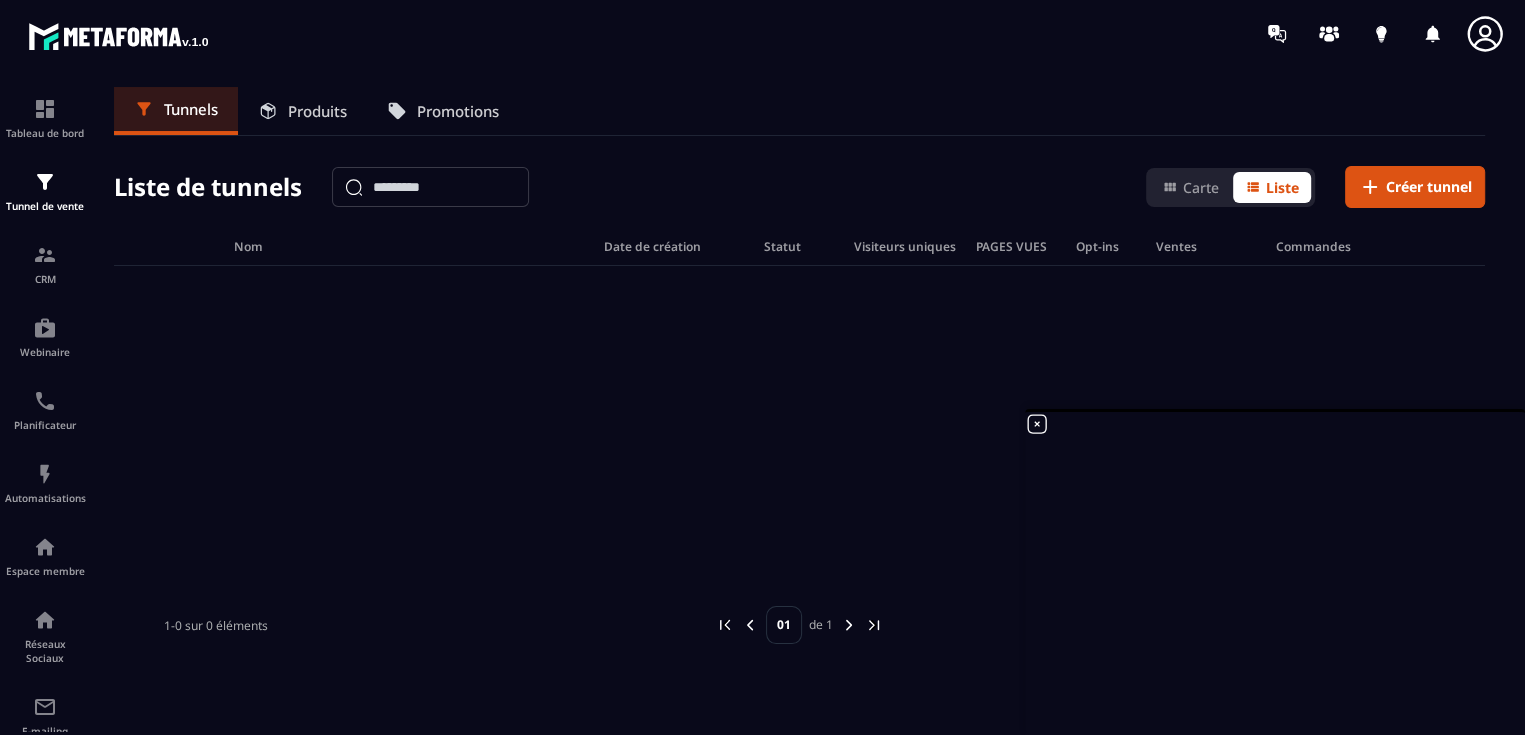 click 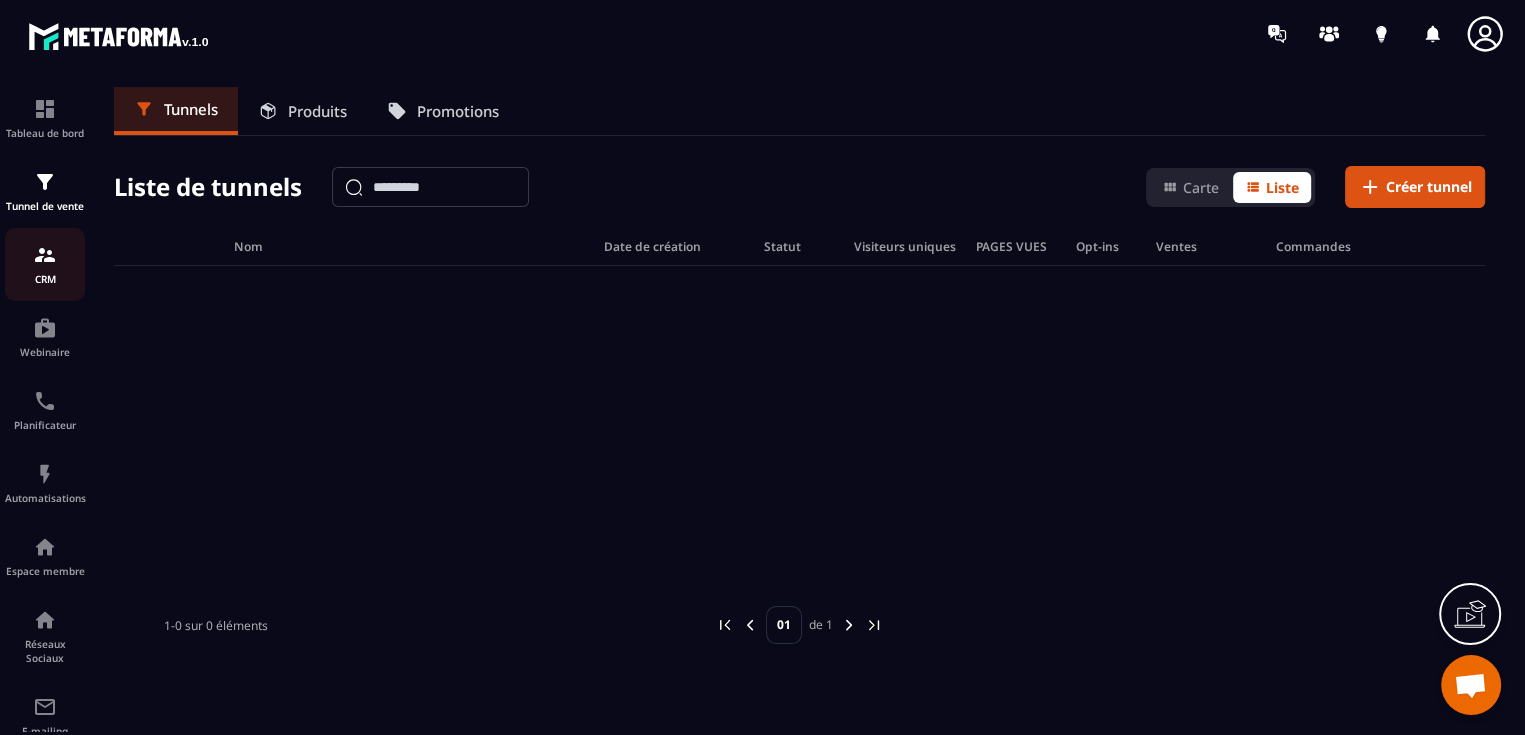 click on "CRM" at bounding box center (45, 279) 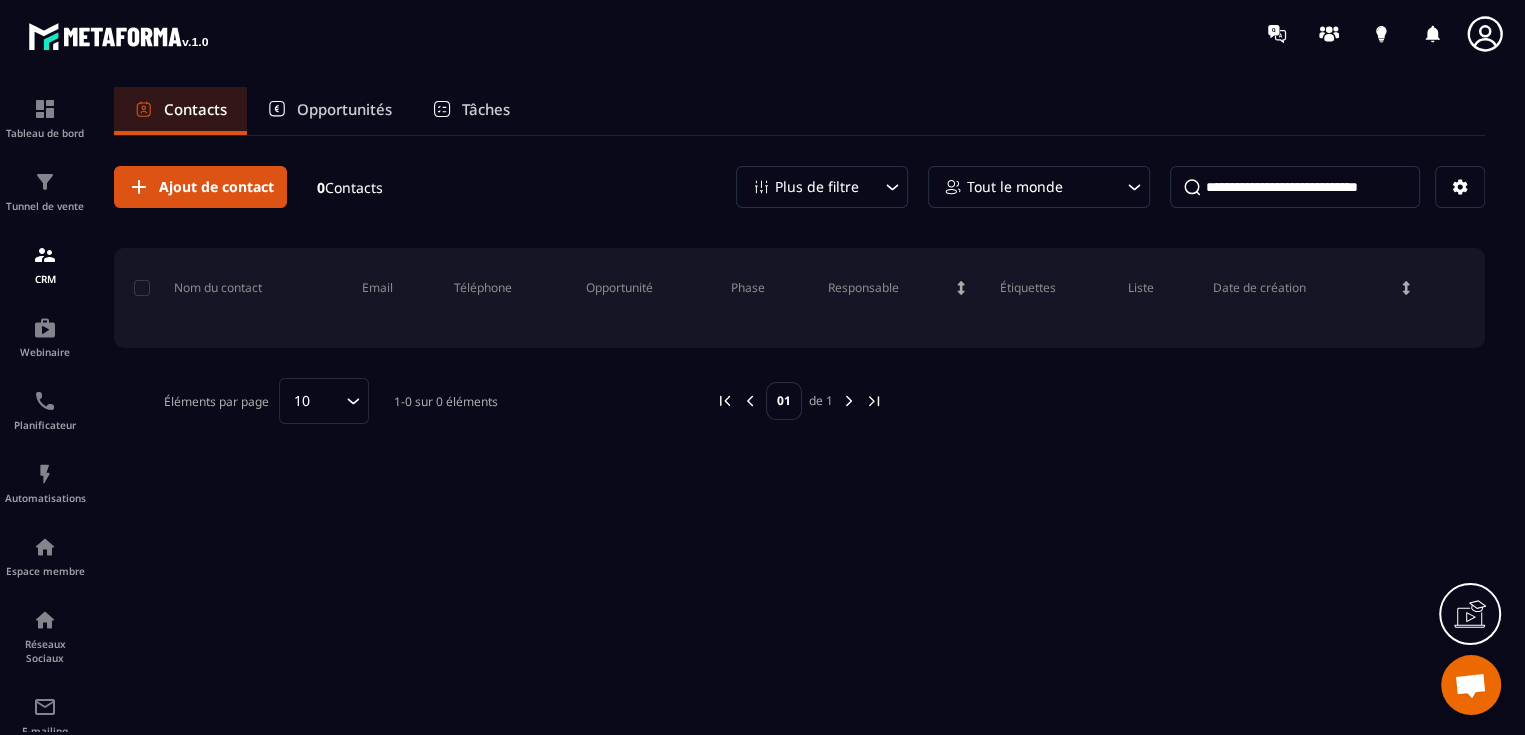 click 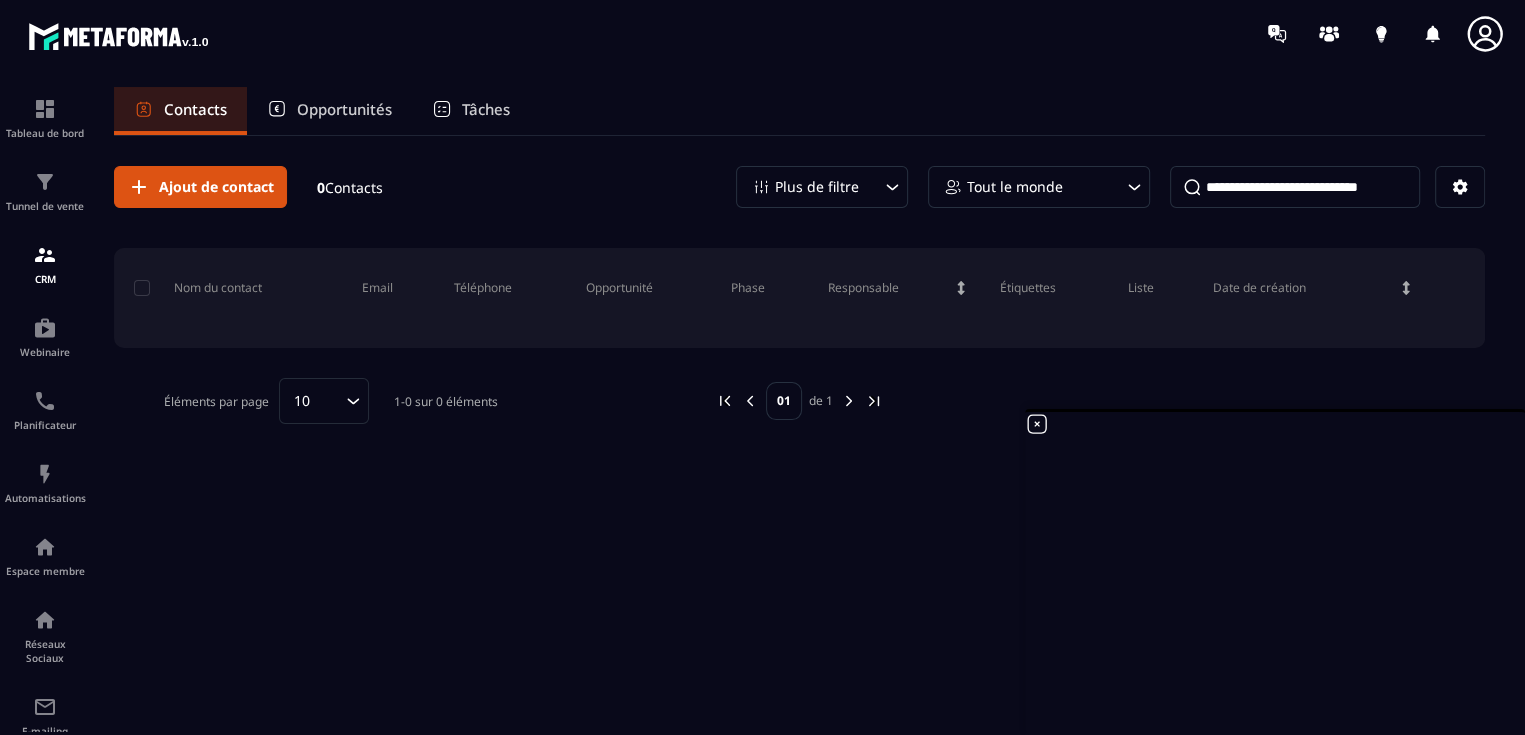 click 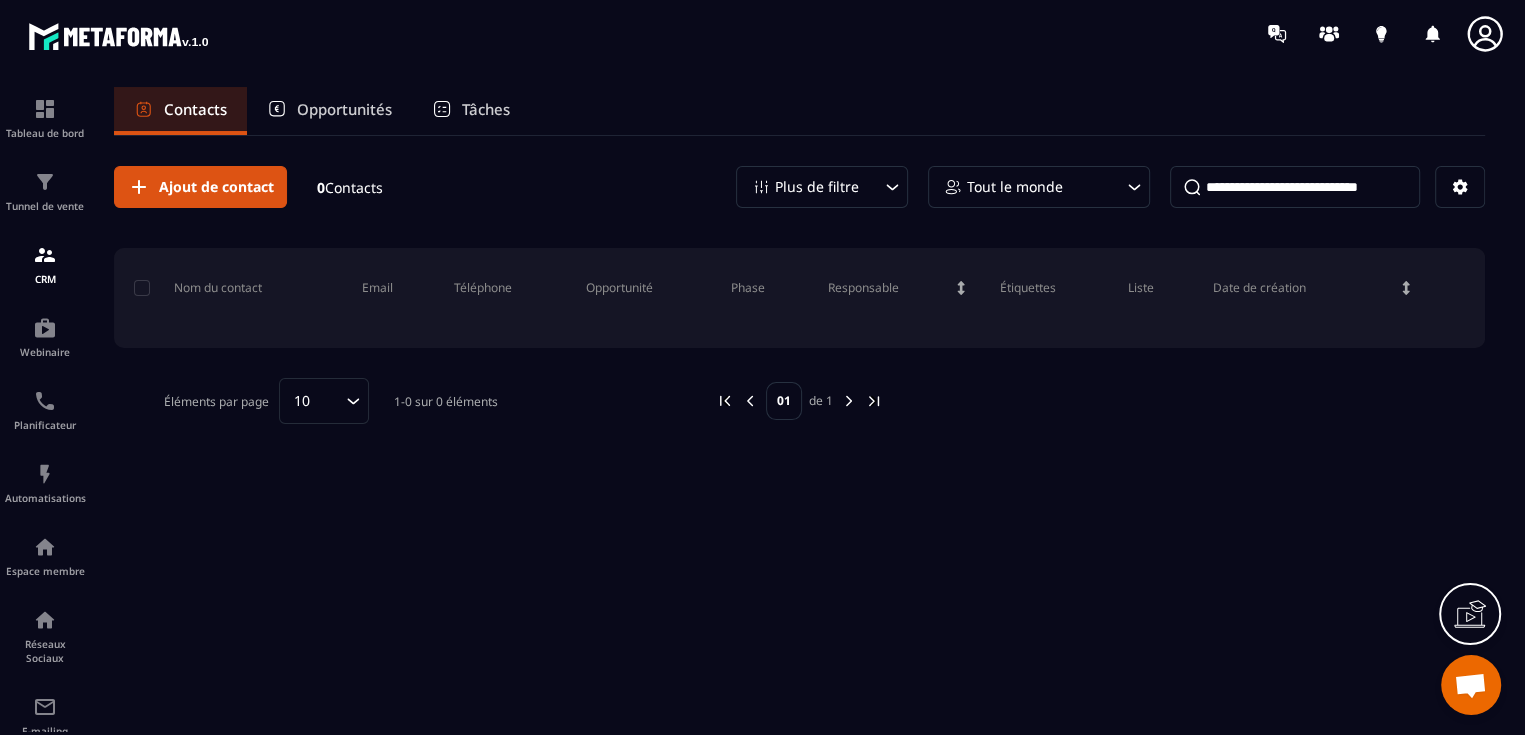 click on "Opportunités" at bounding box center (344, 109) 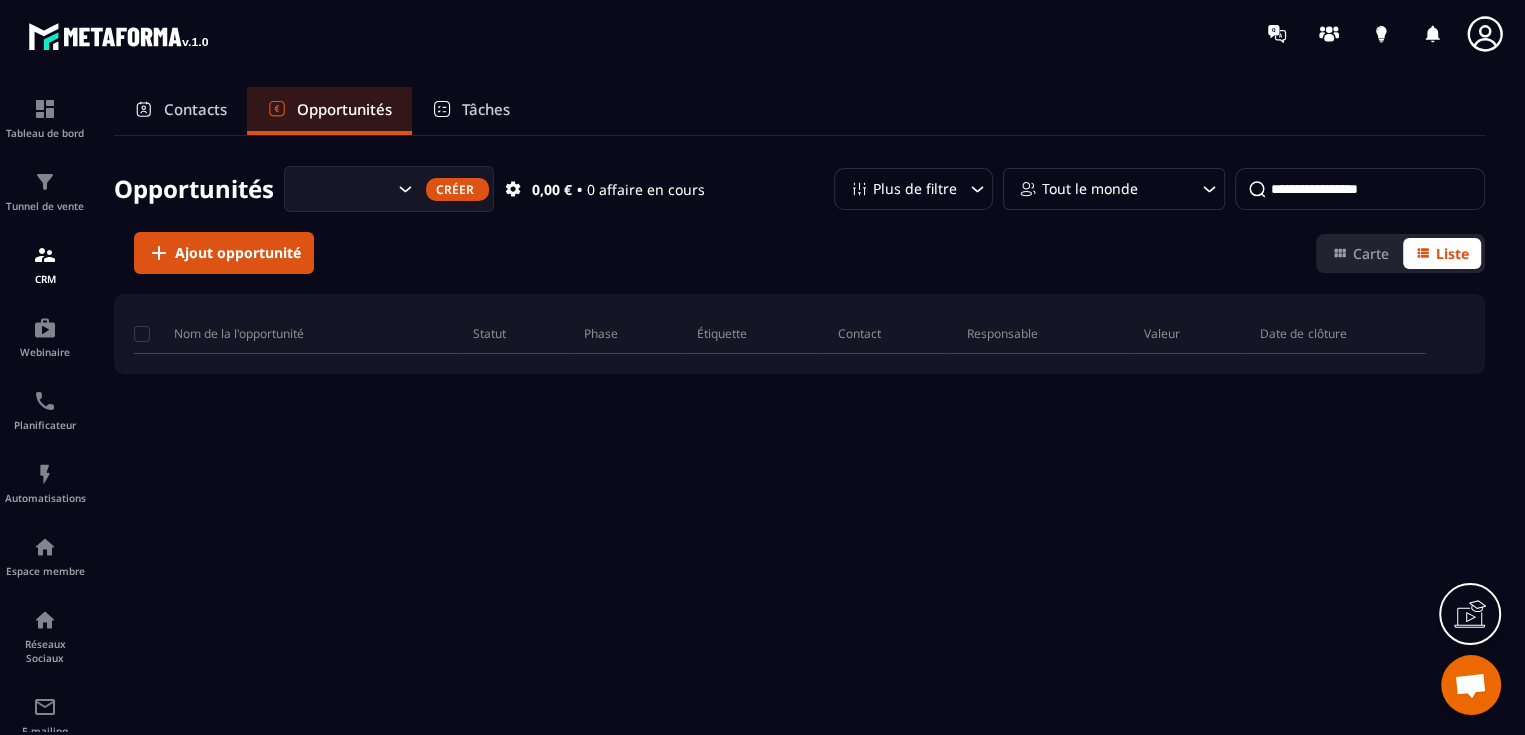 click 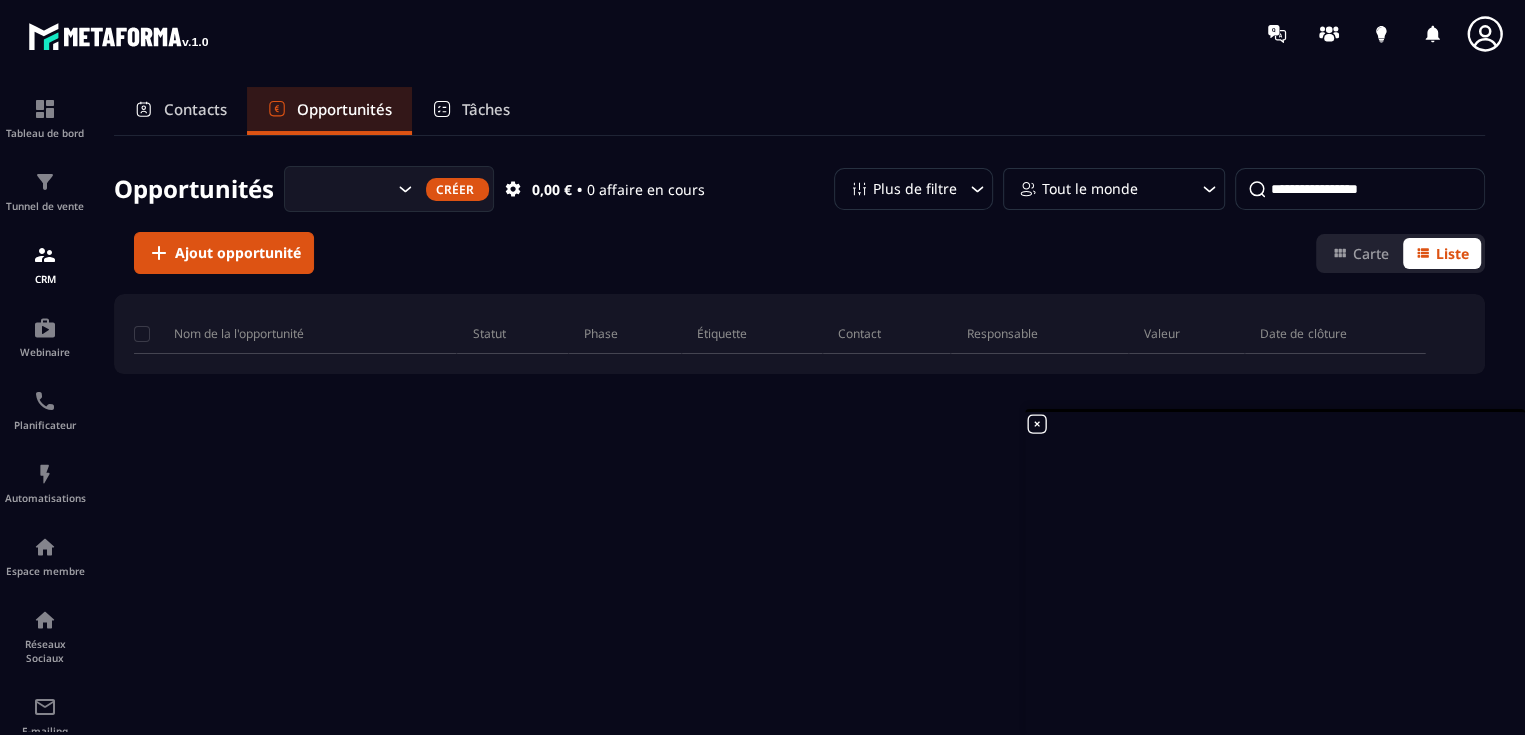click on "Tâches" at bounding box center [486, 109] 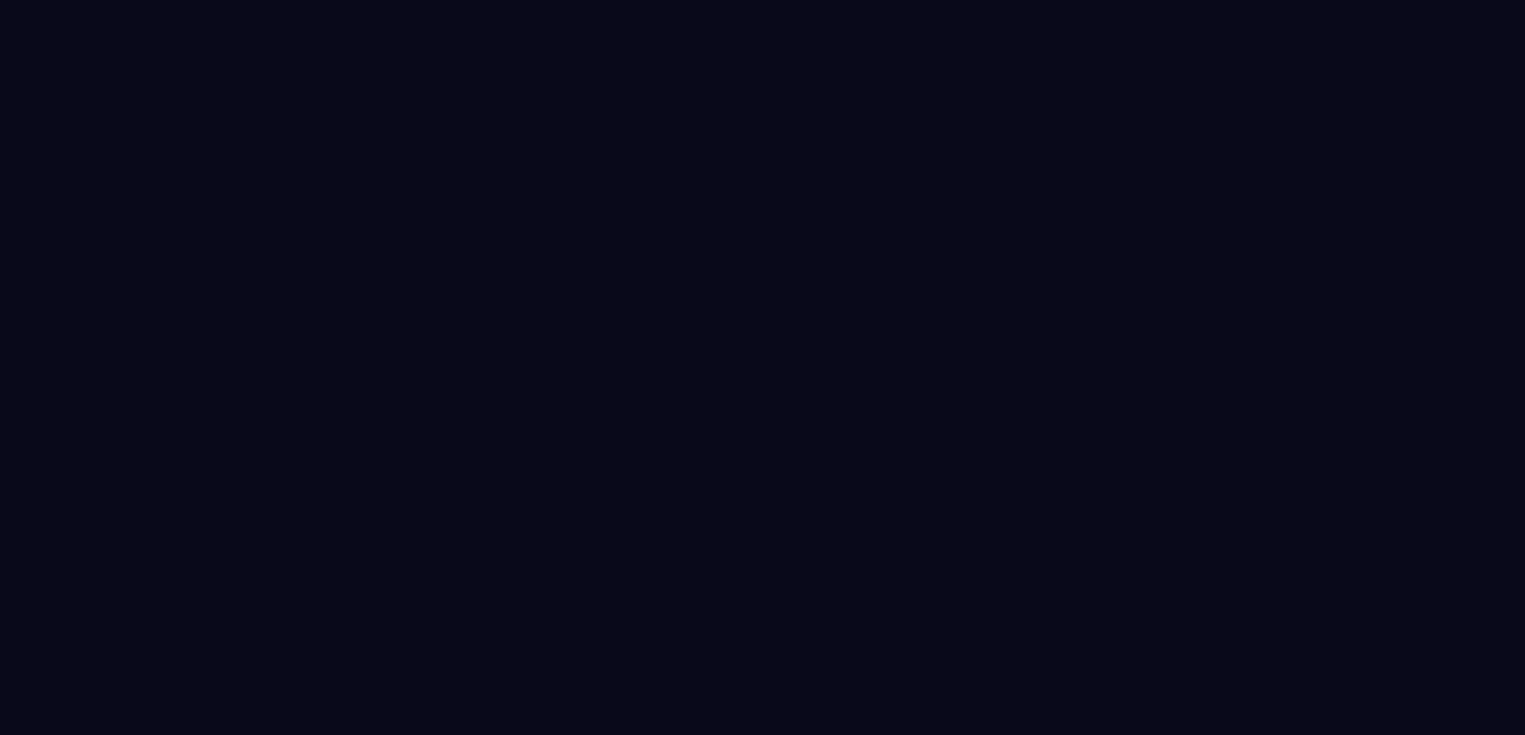 scroll, scrollTop: 0, scrollLeft: 0, axis: both 